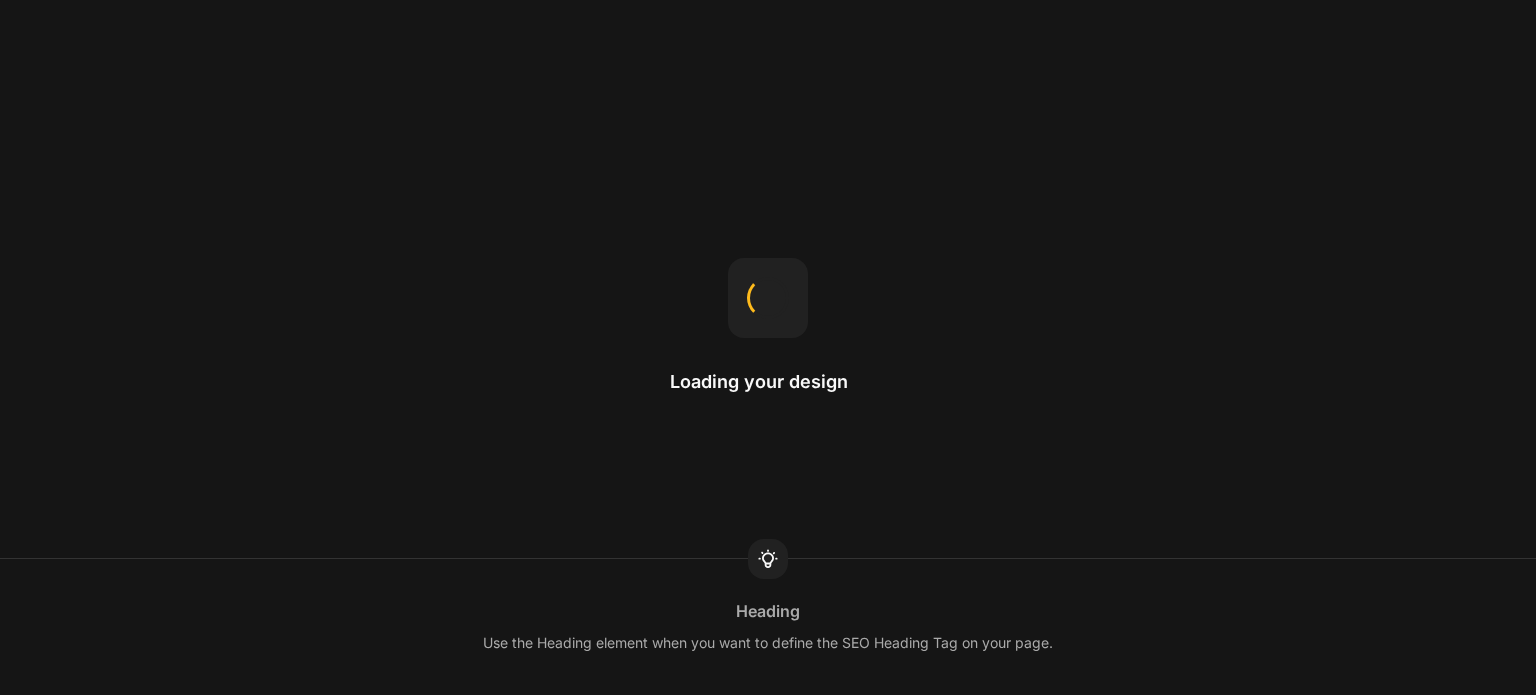 scroll, scrollTop: 0, scrollLeft: 0, axis: both 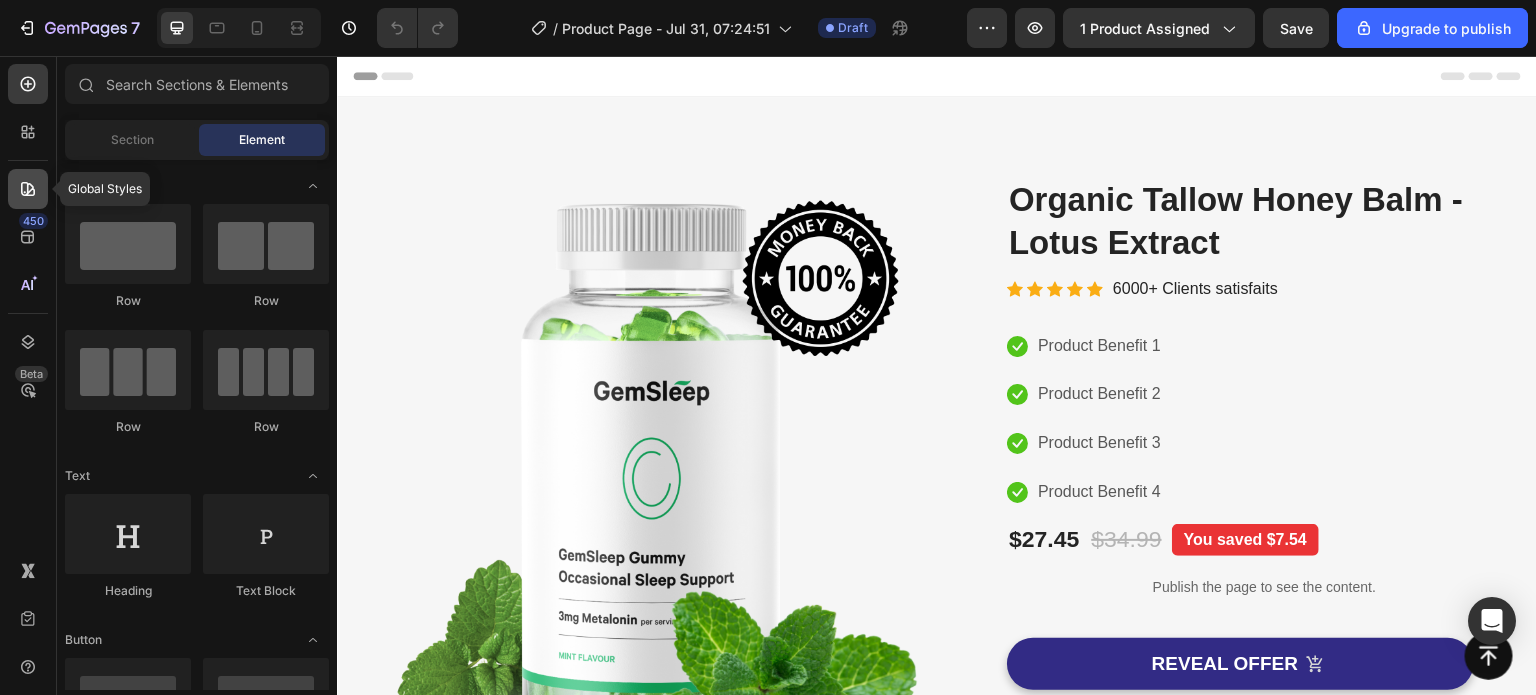 click 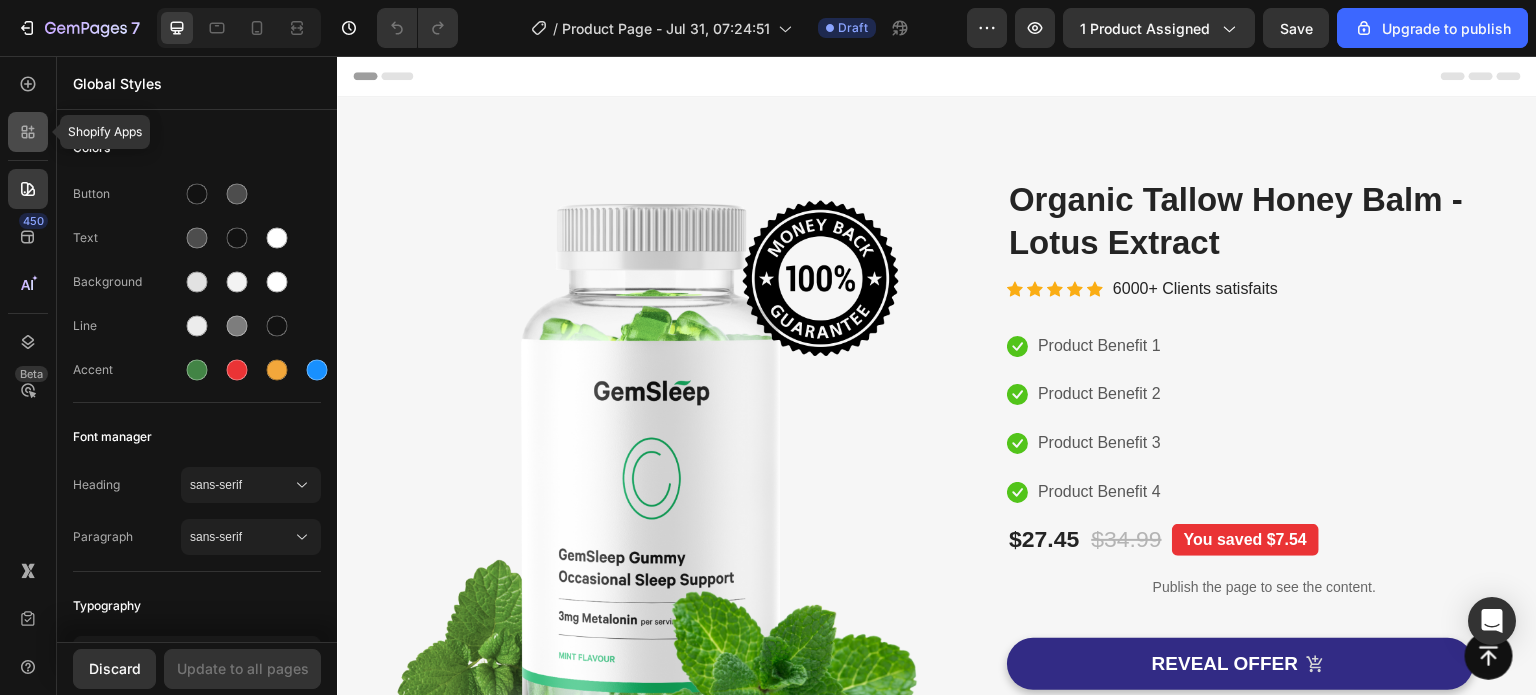 click 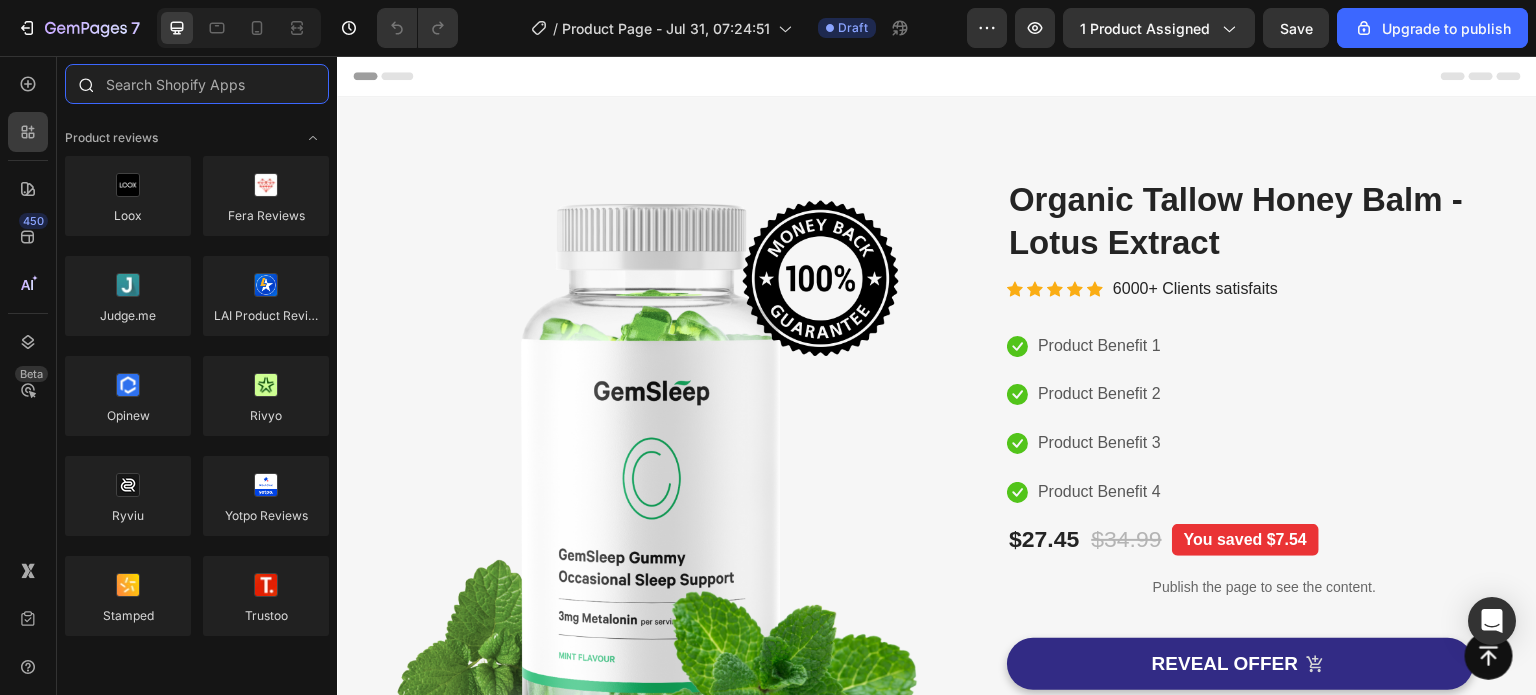 click at bounding box center (197, 84) 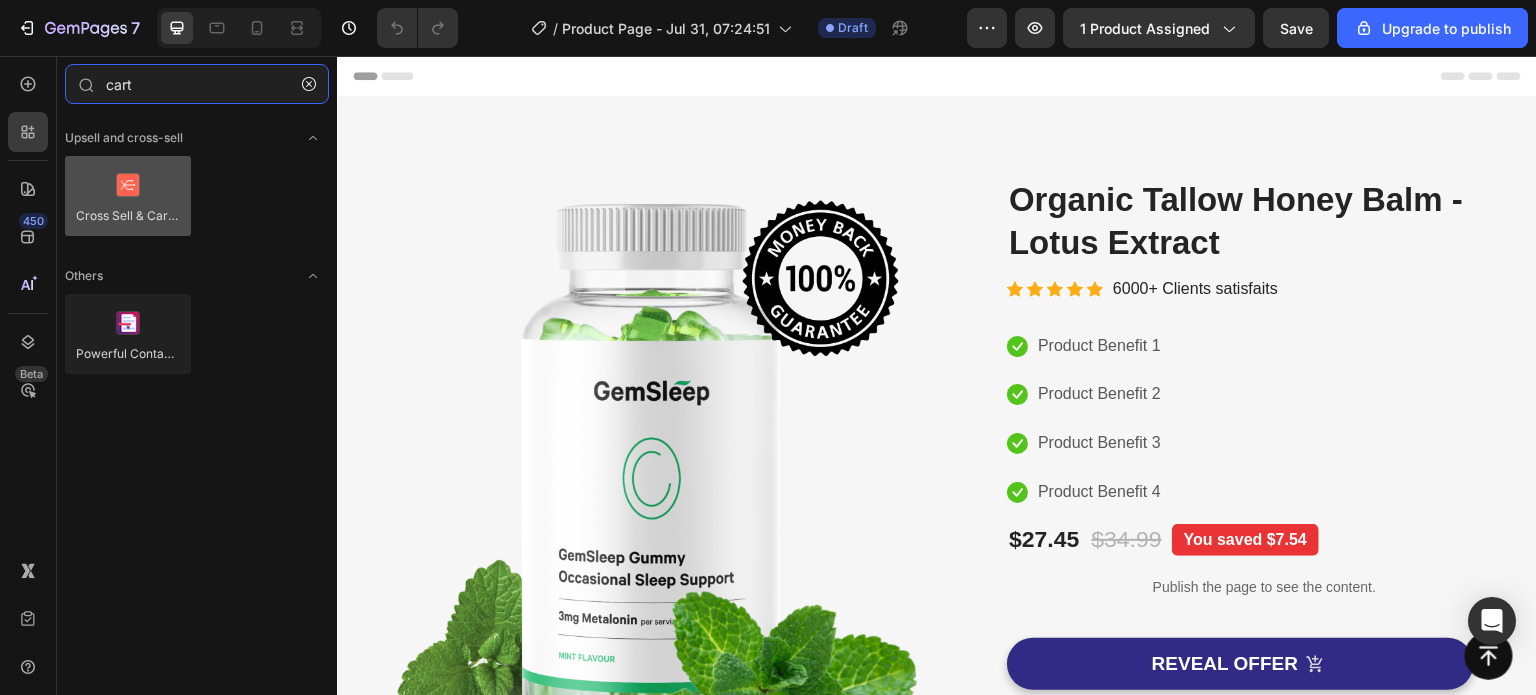 type on "cart" 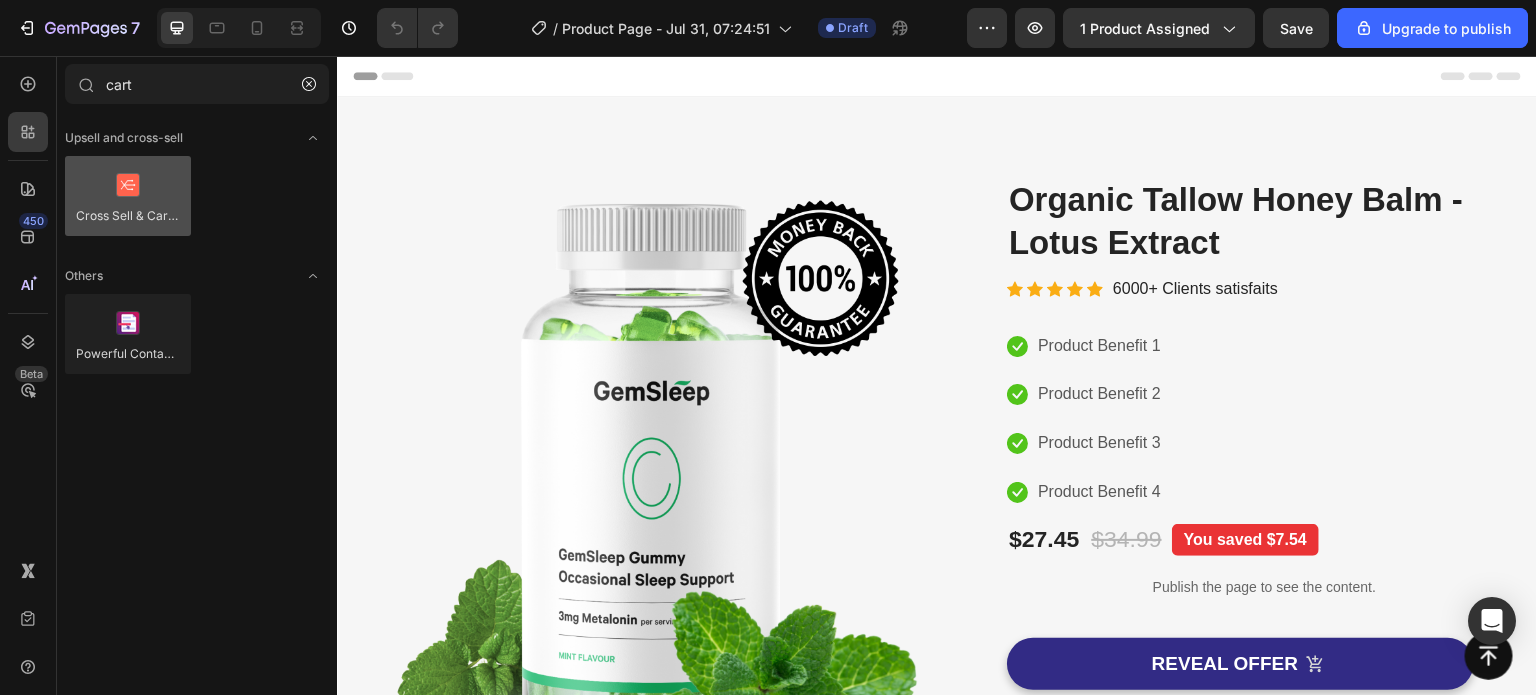 click at bounding box center [128, 196] 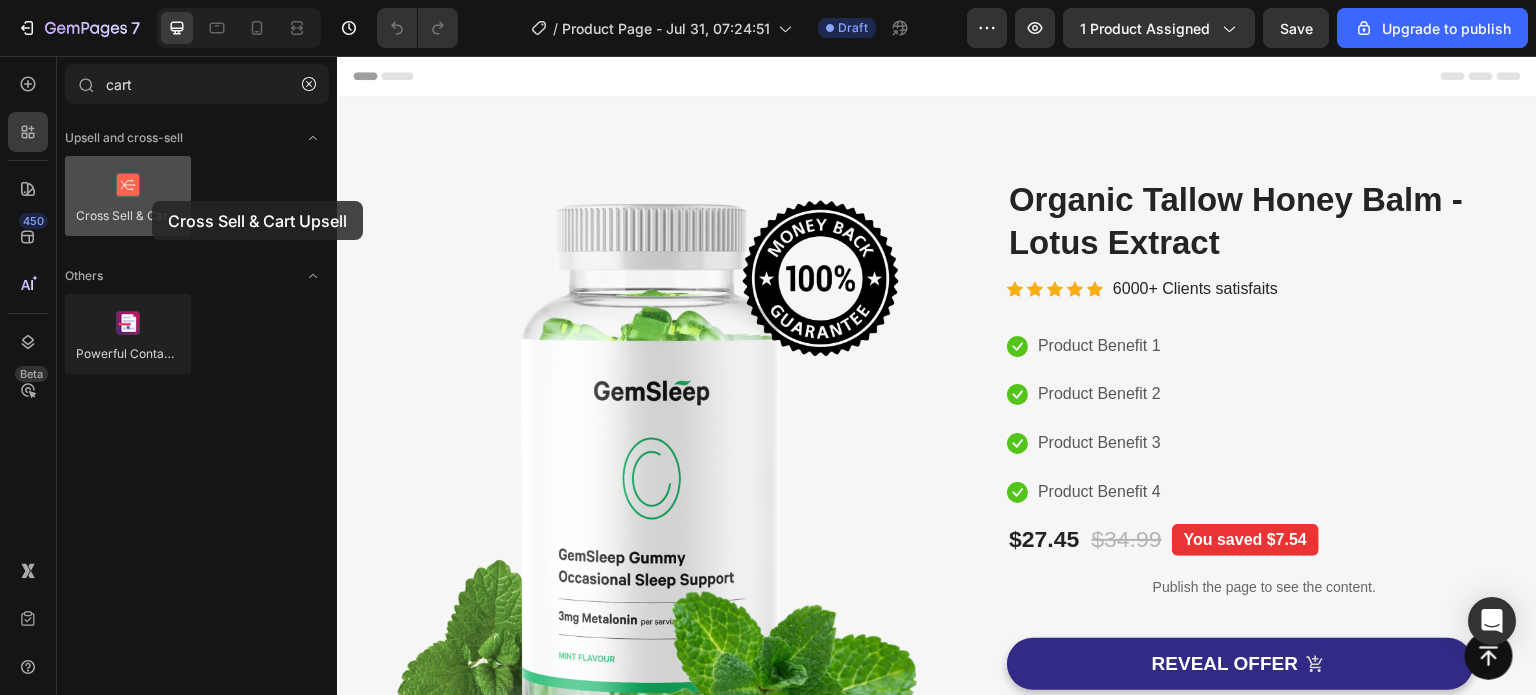 drag, startPoint x: 159, startPoint y: 223, endPoint x: 152, endPoint y: 201, distance: 23.086792 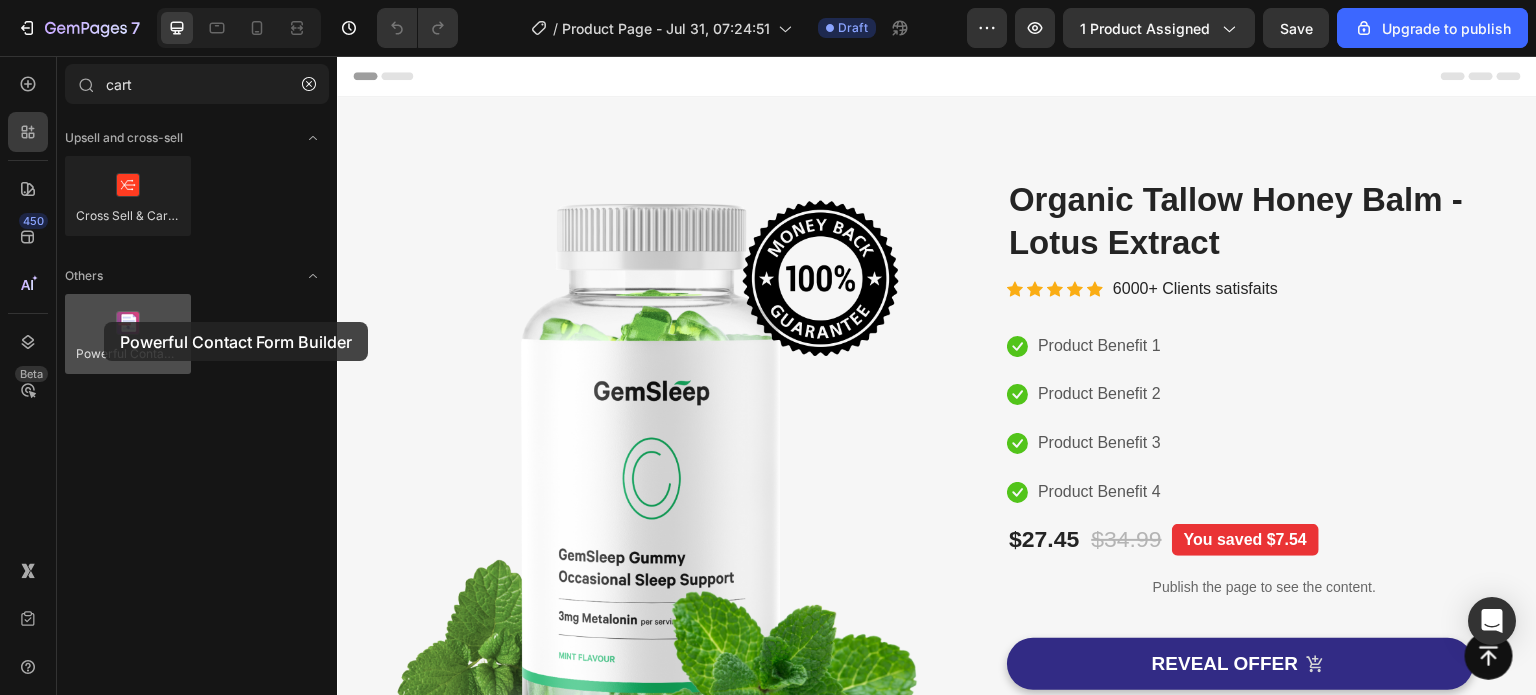 drag, startPoint x: 148, startPoint y: 319, endPoint x: 104, endPoint y: 322, distance: 44.102154 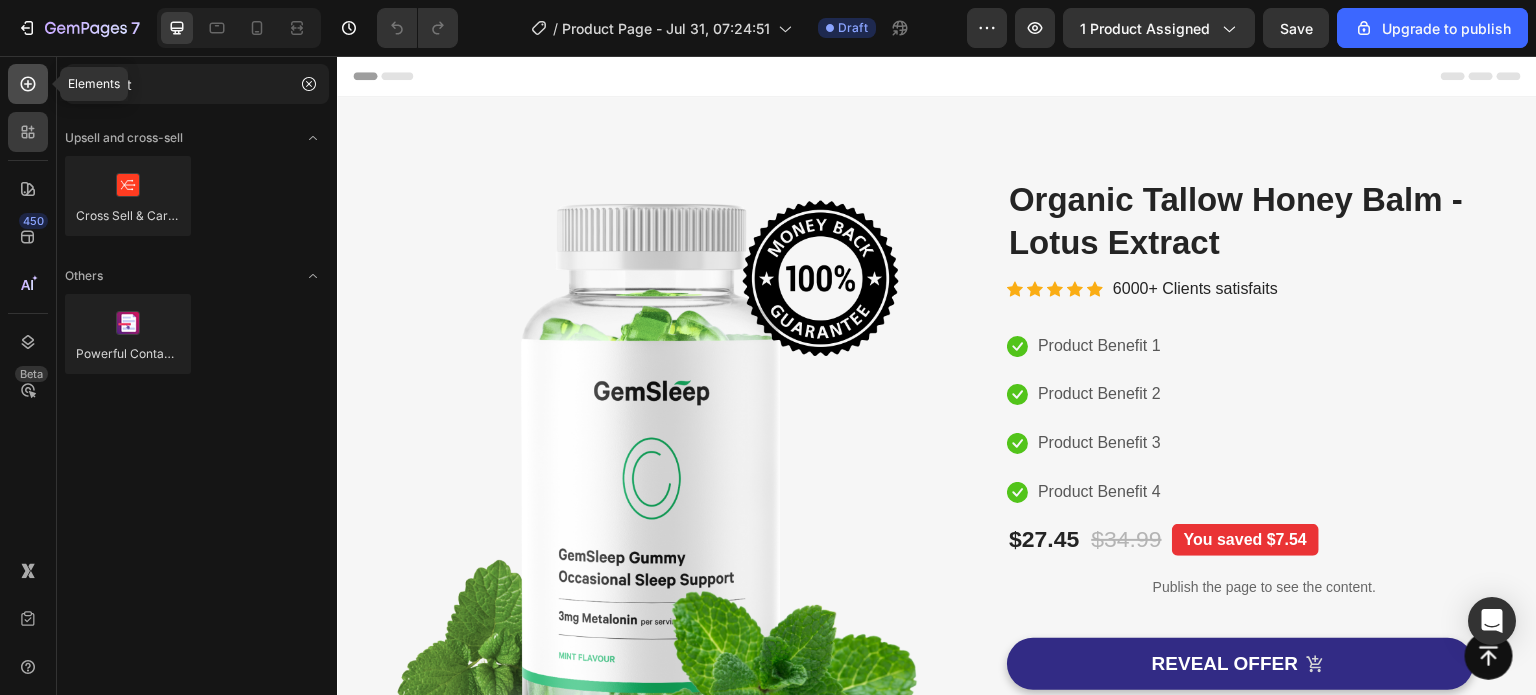 click 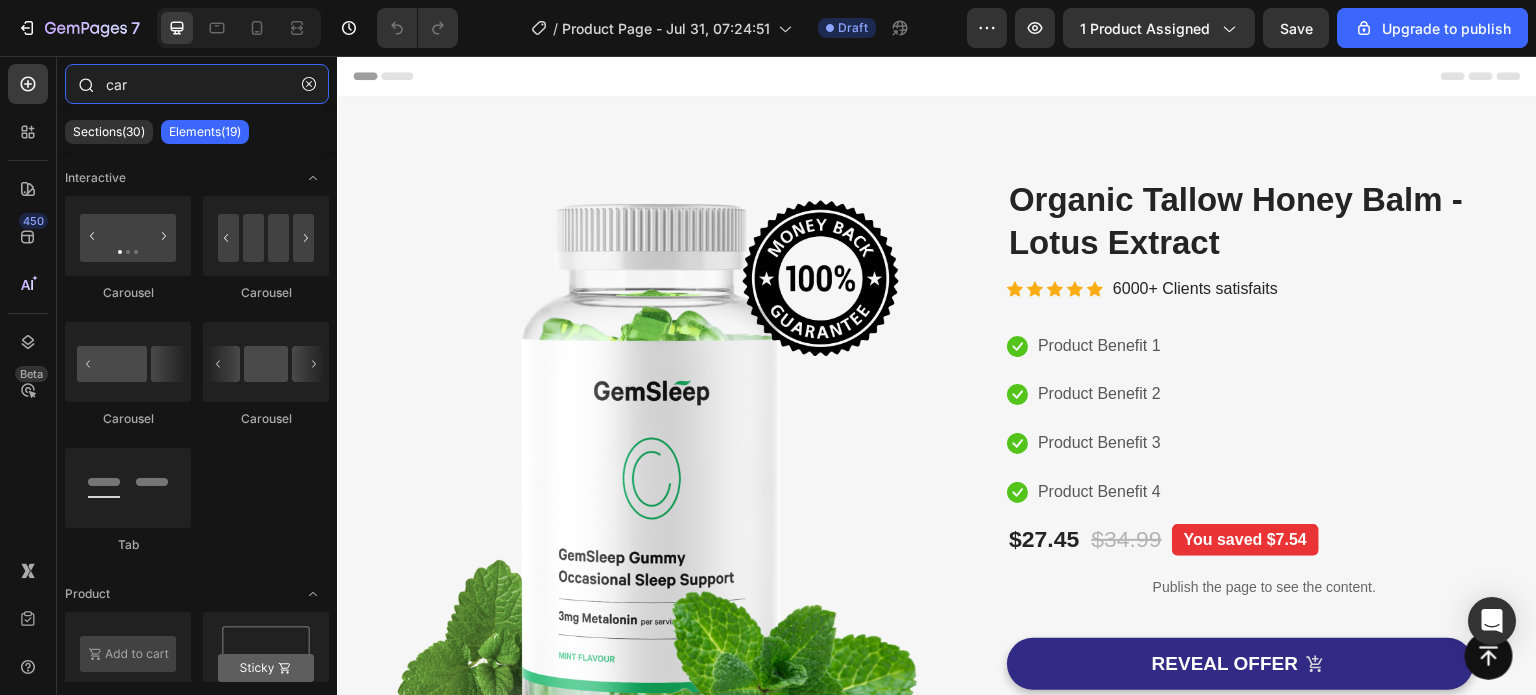 type on "cart" 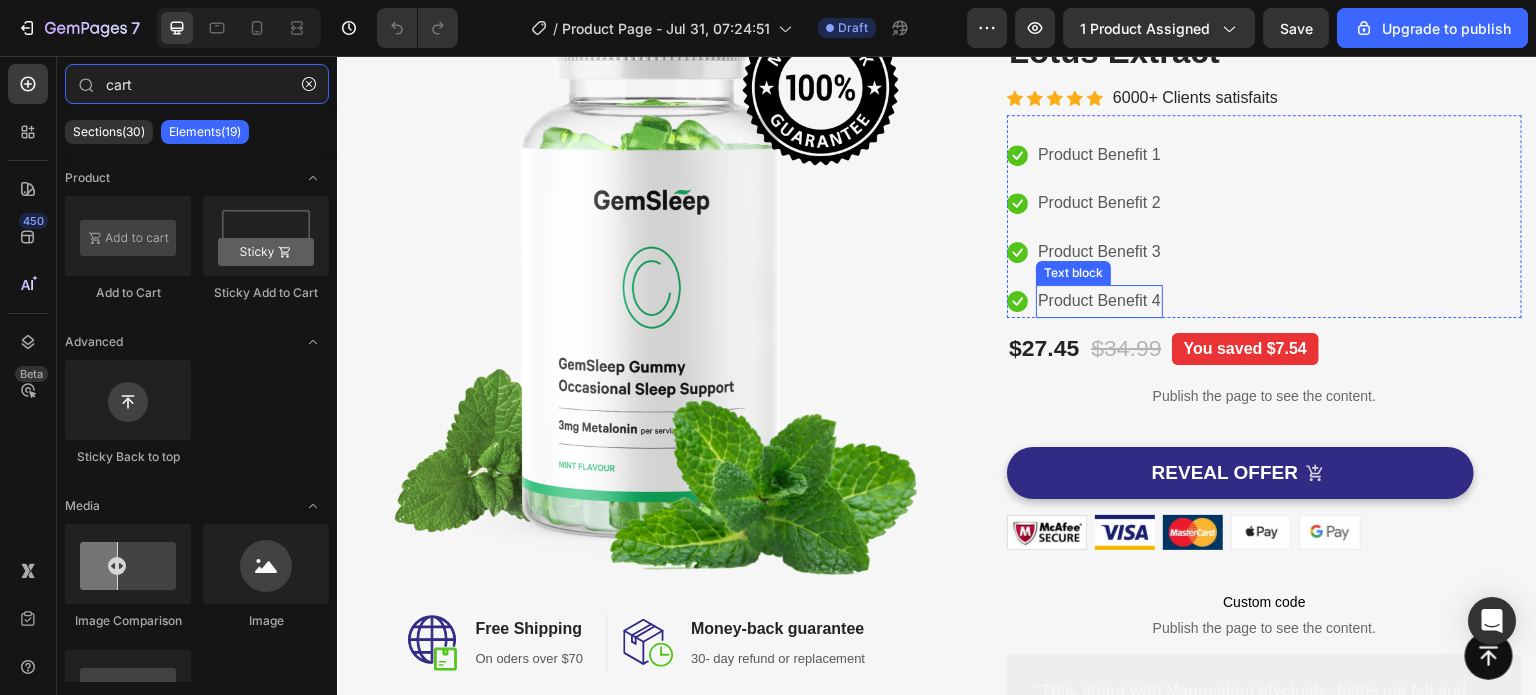 scroll, scrollTop: 192, scrollLeft: 0, axis: vertical 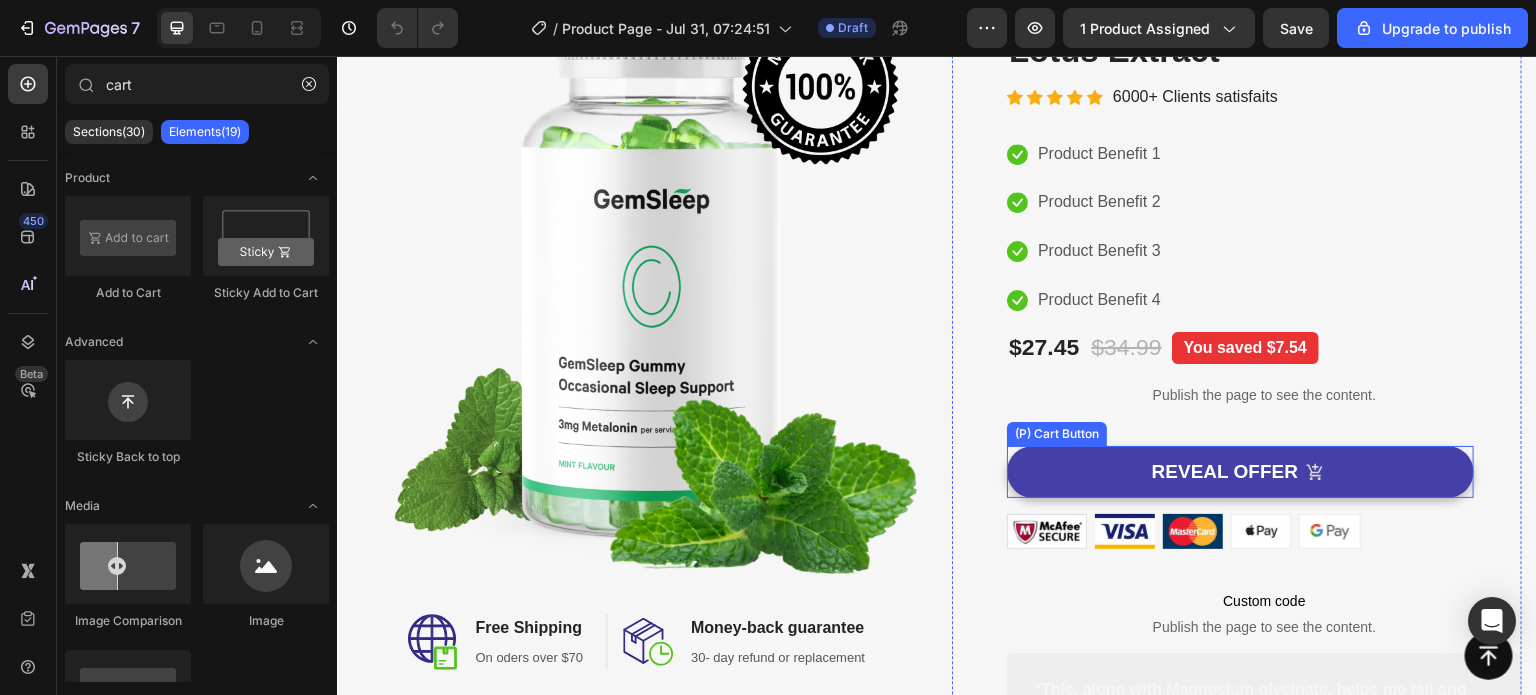 click on "REVEAL OFFER" at bounding box center [1240, 472] 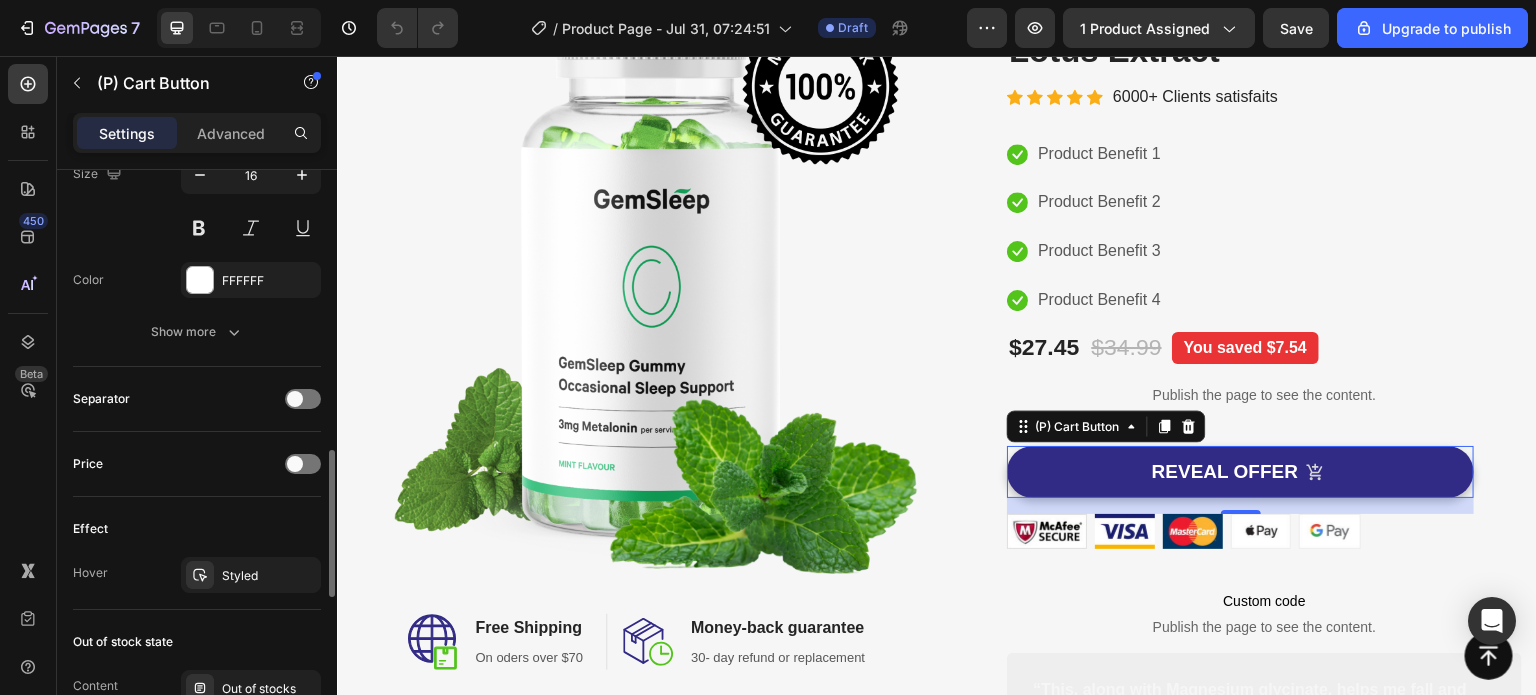 scroll, scrollTop: 1281, scrollLeft: 0, axis: vertical 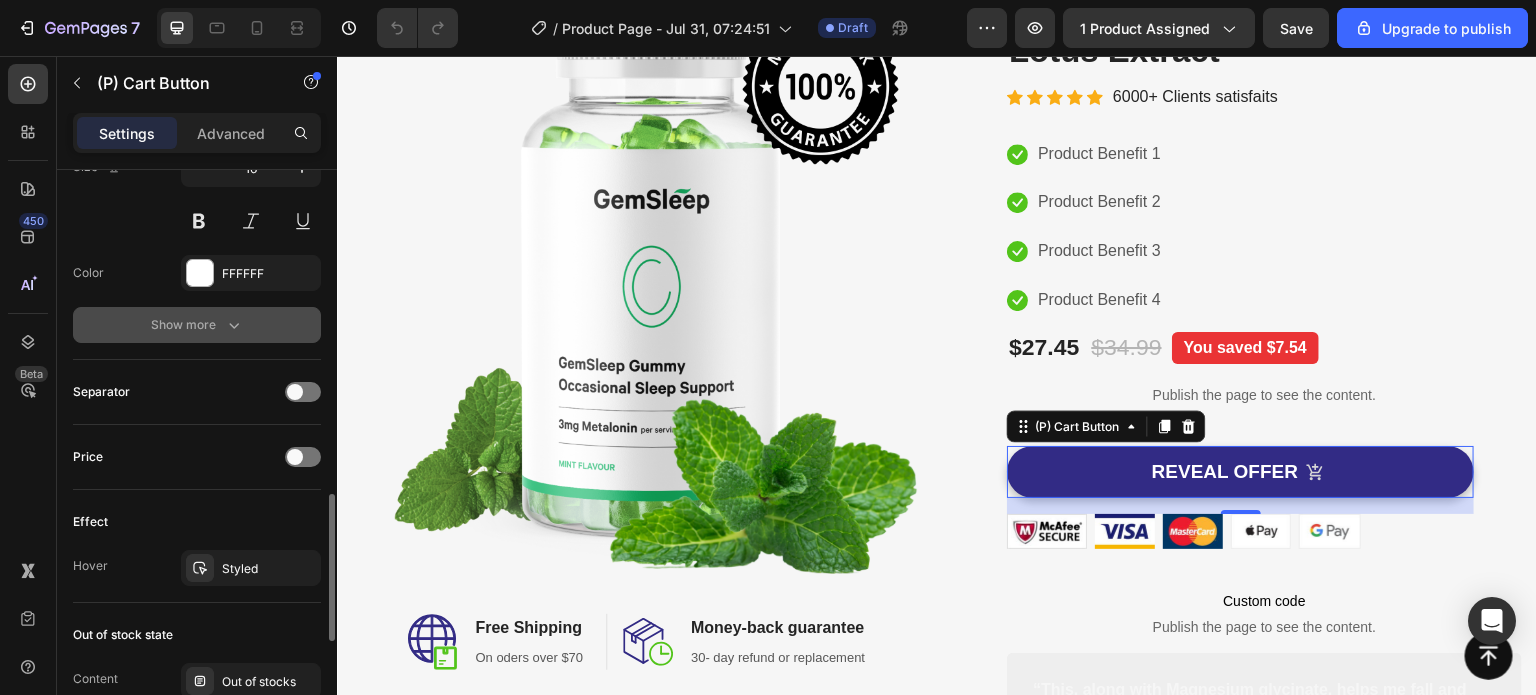 click 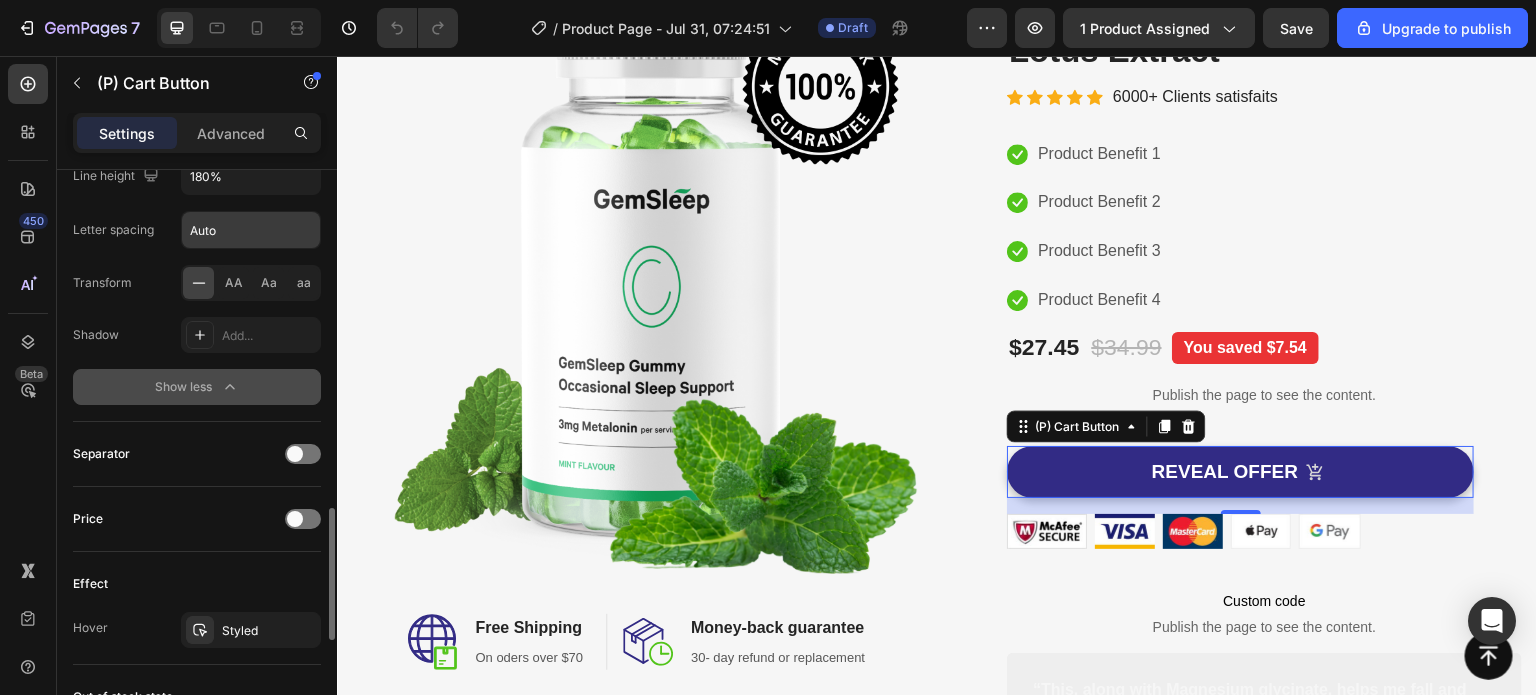 scroll, scrollTop: 1484, scrollLeft: 0, axis: vertical 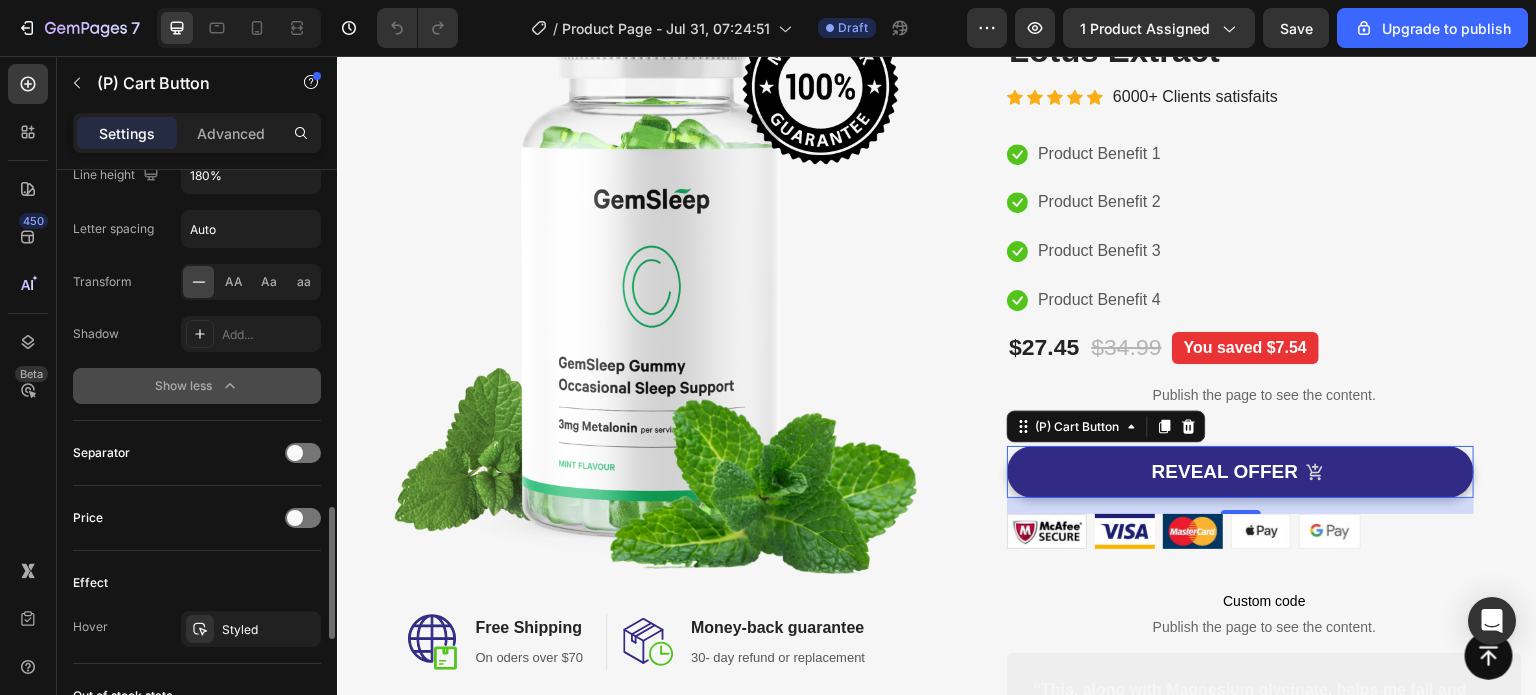 click on "Separator" at bounding box center (197, 453) 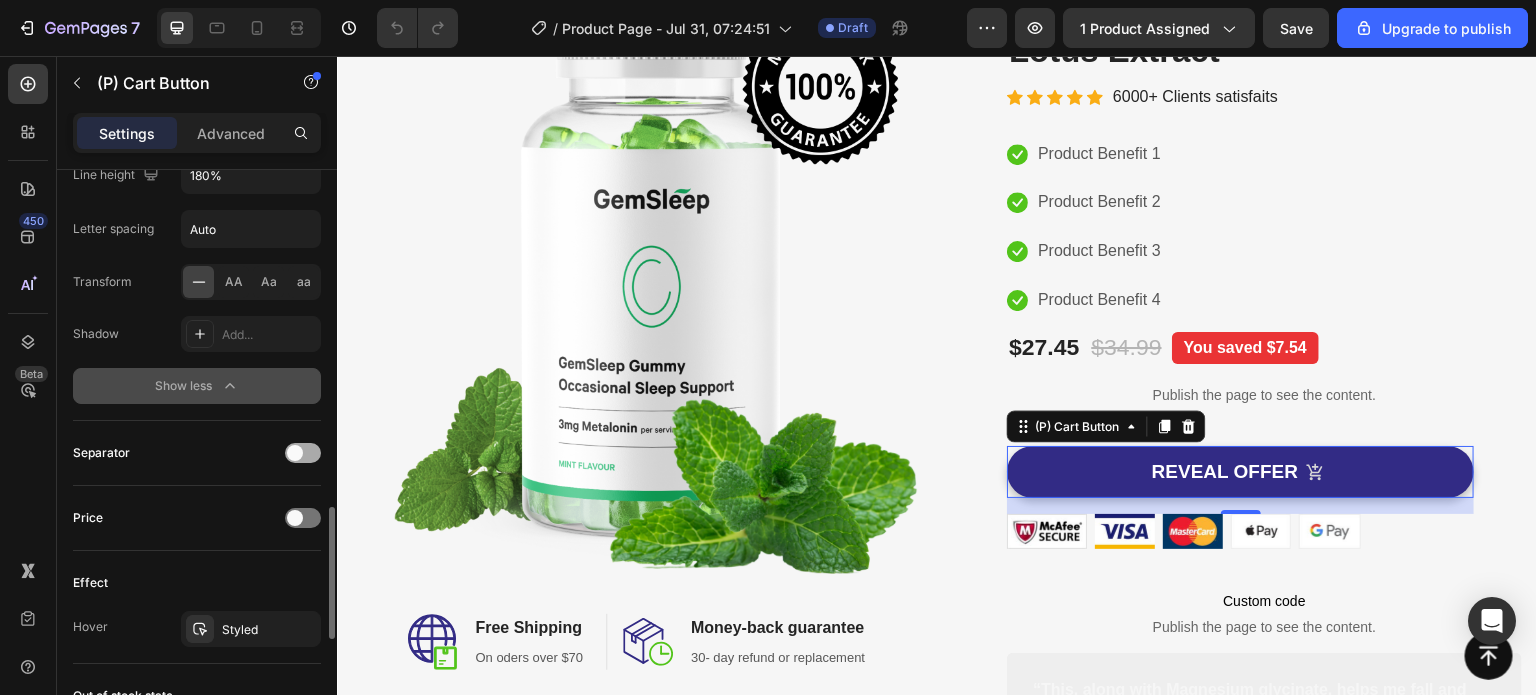 click on "Separator" at bounding box center [197, 453] 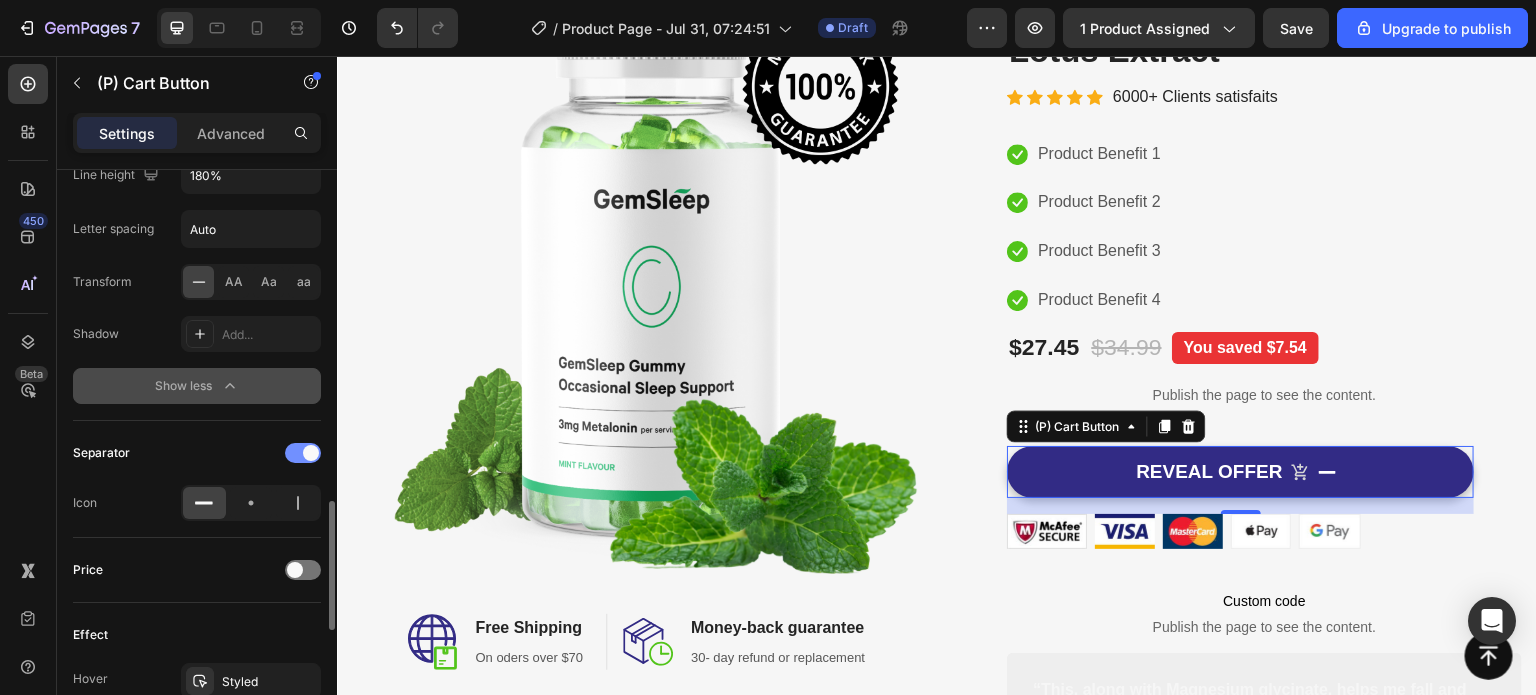 click at bounding box center [311, 453] 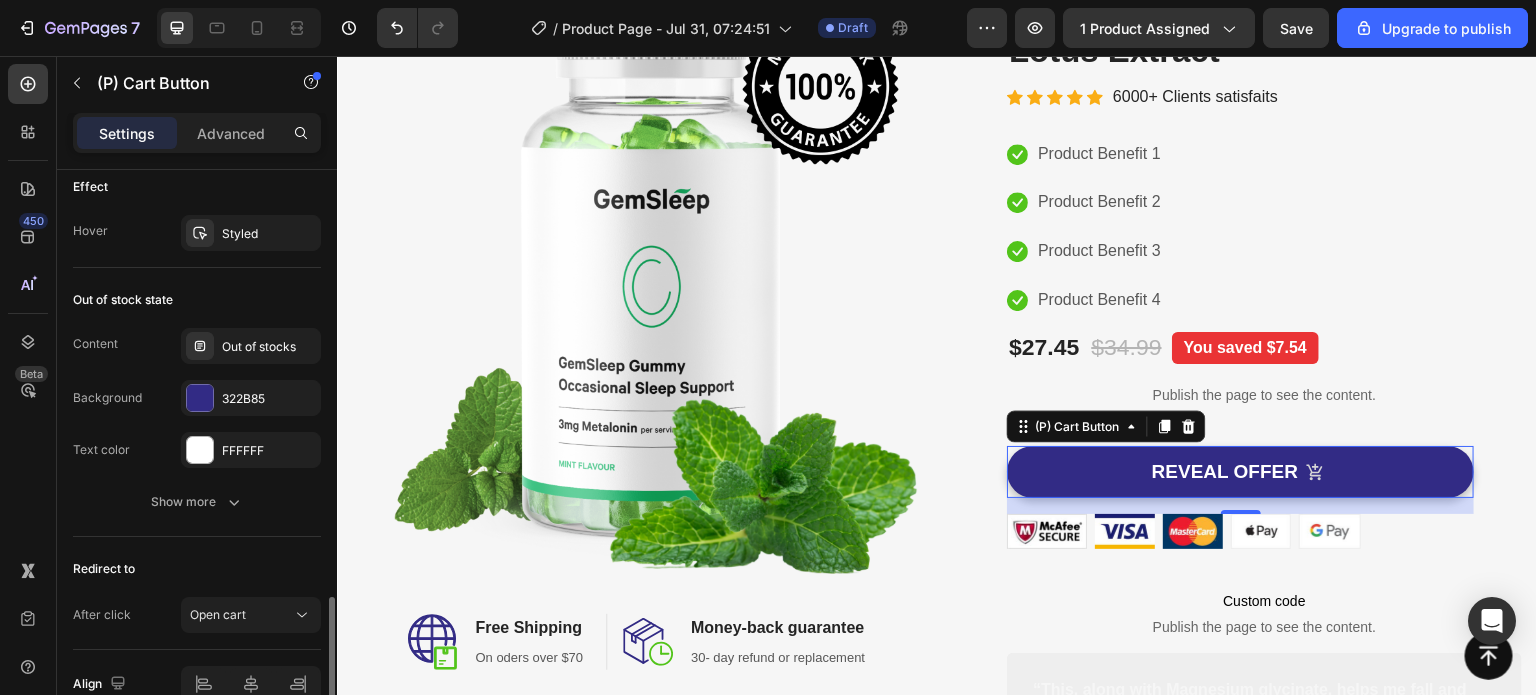 scroll, scrollTop: 1977, scrollLeft: 0, axis: vertical 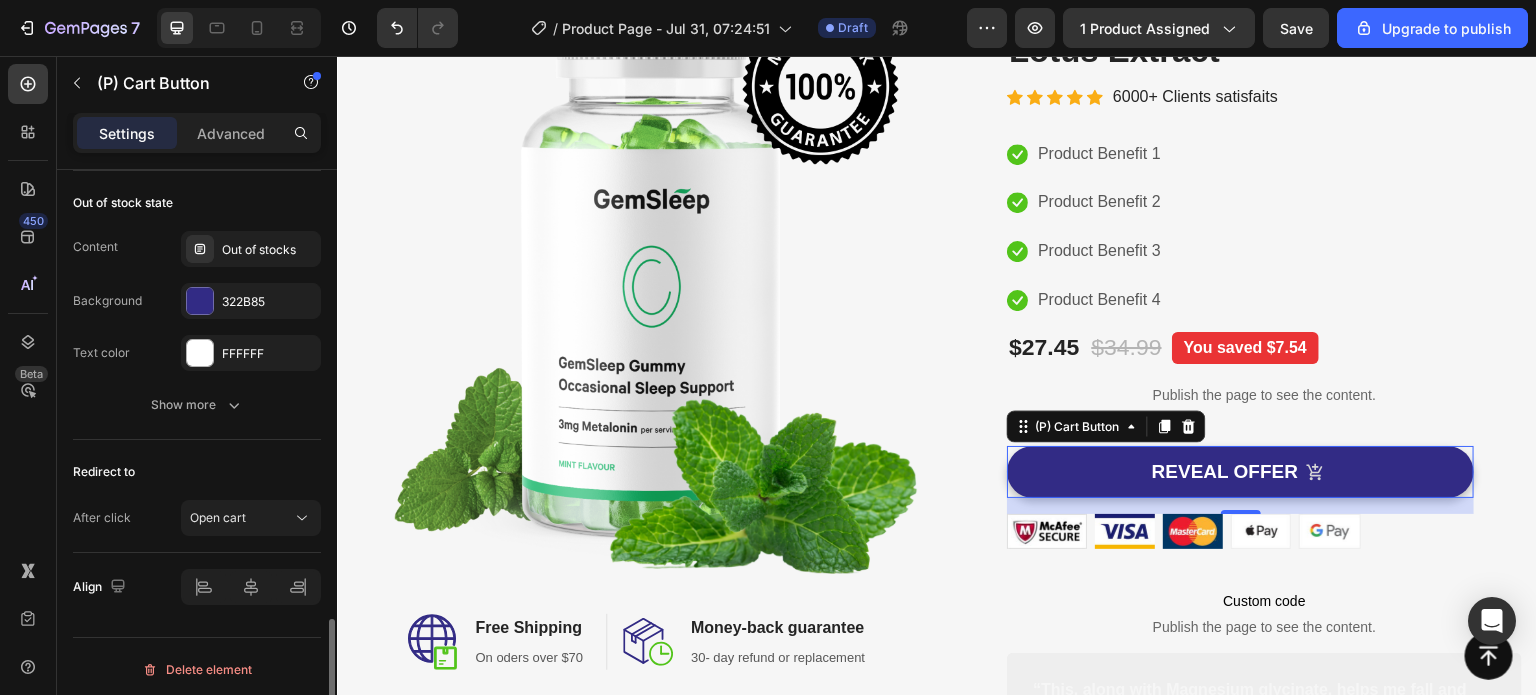 click on "Open cart" at bounding box center (218, 517) 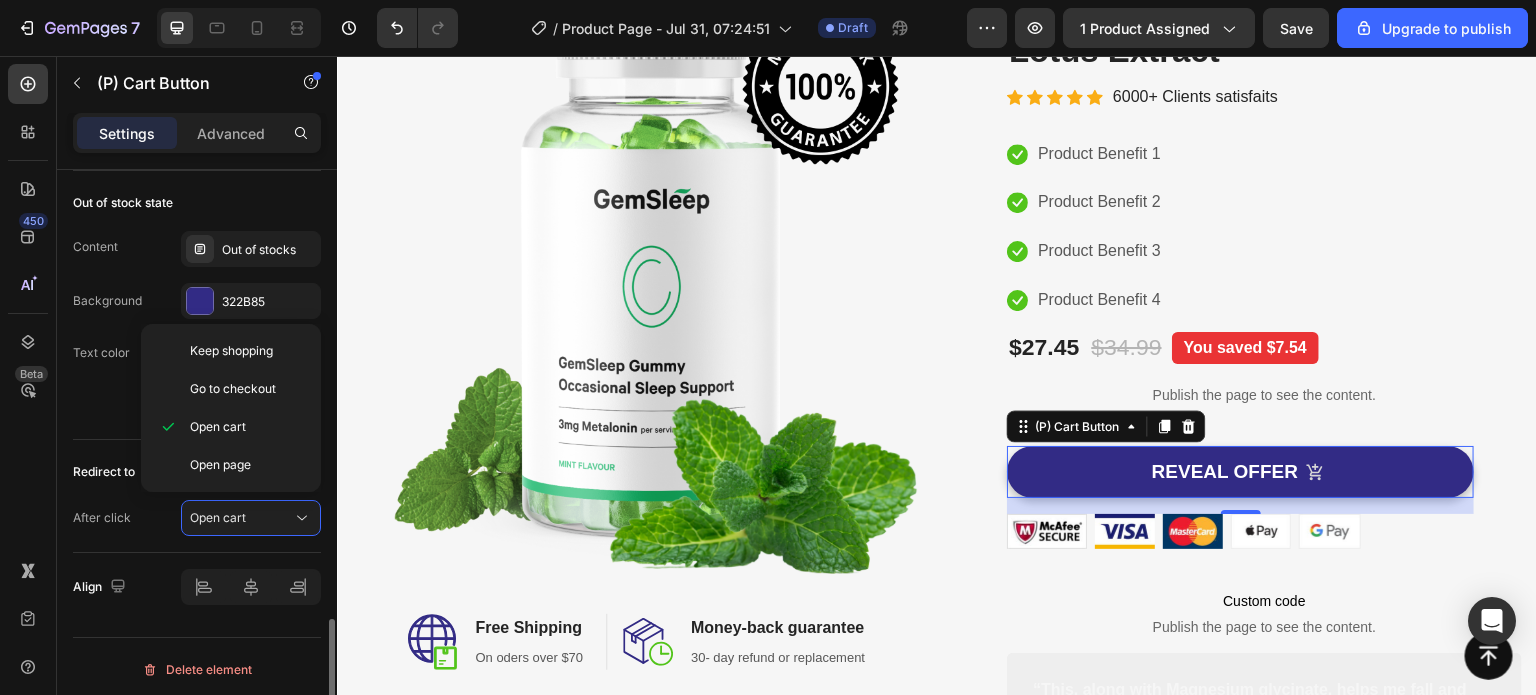 click on "Open cart" at bounding box center [218, 517] 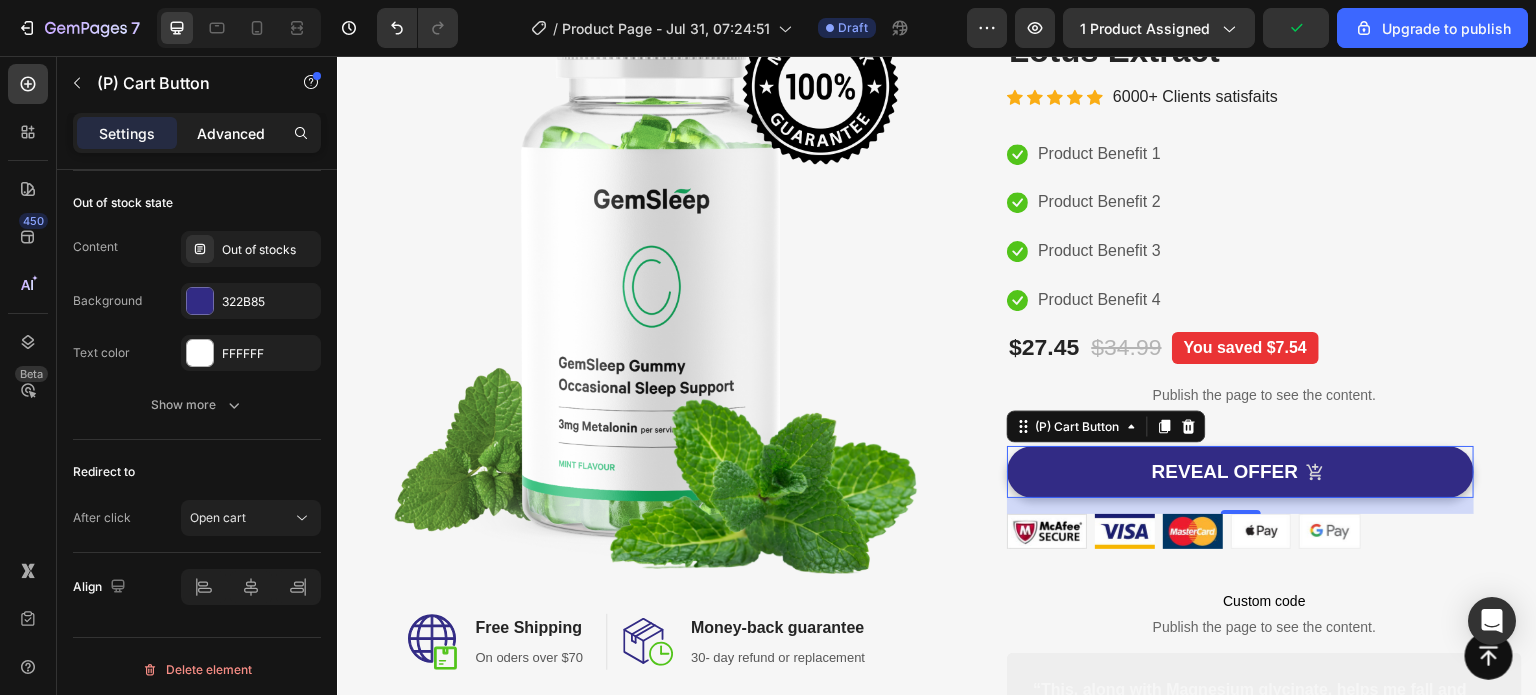 click on "Advanced" at bounding box center (231, 133) 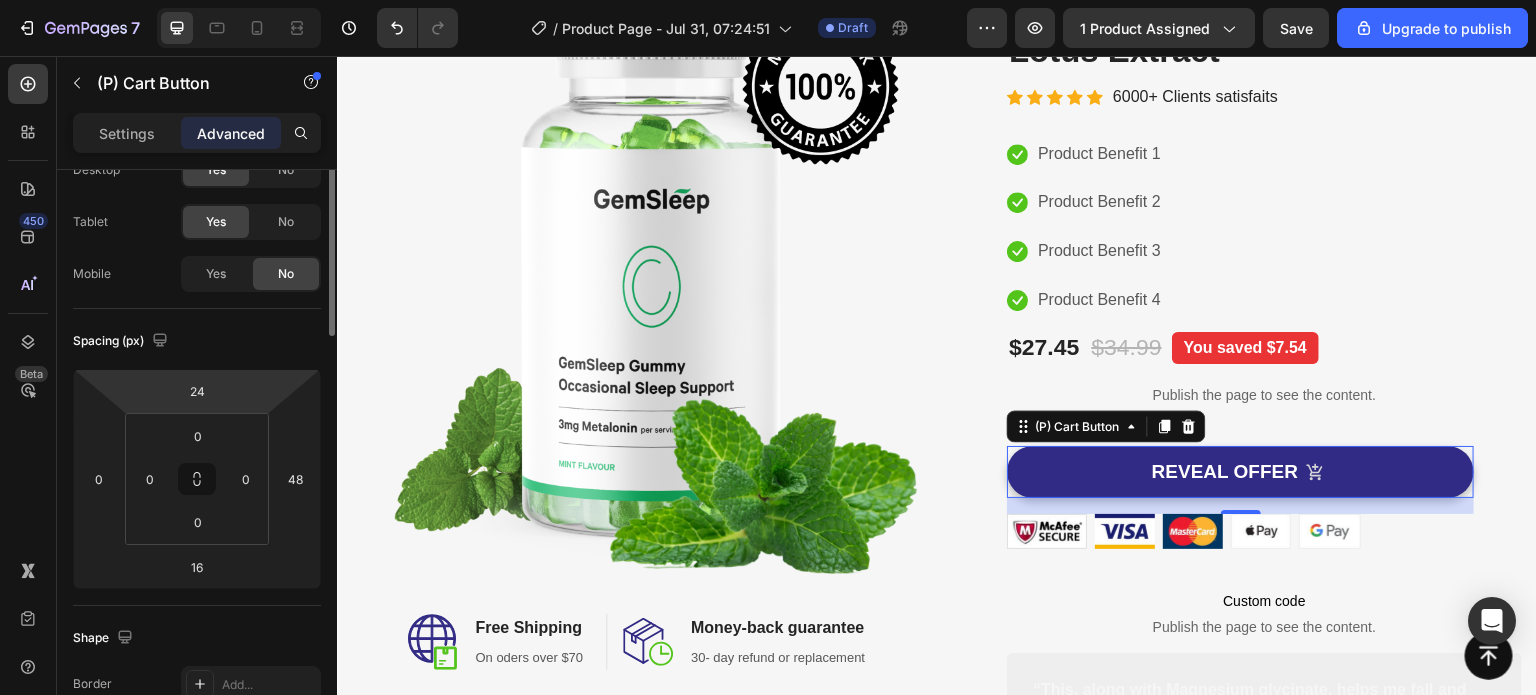scroll, scrollTop: 0, scrollLeft: 0, axis: both 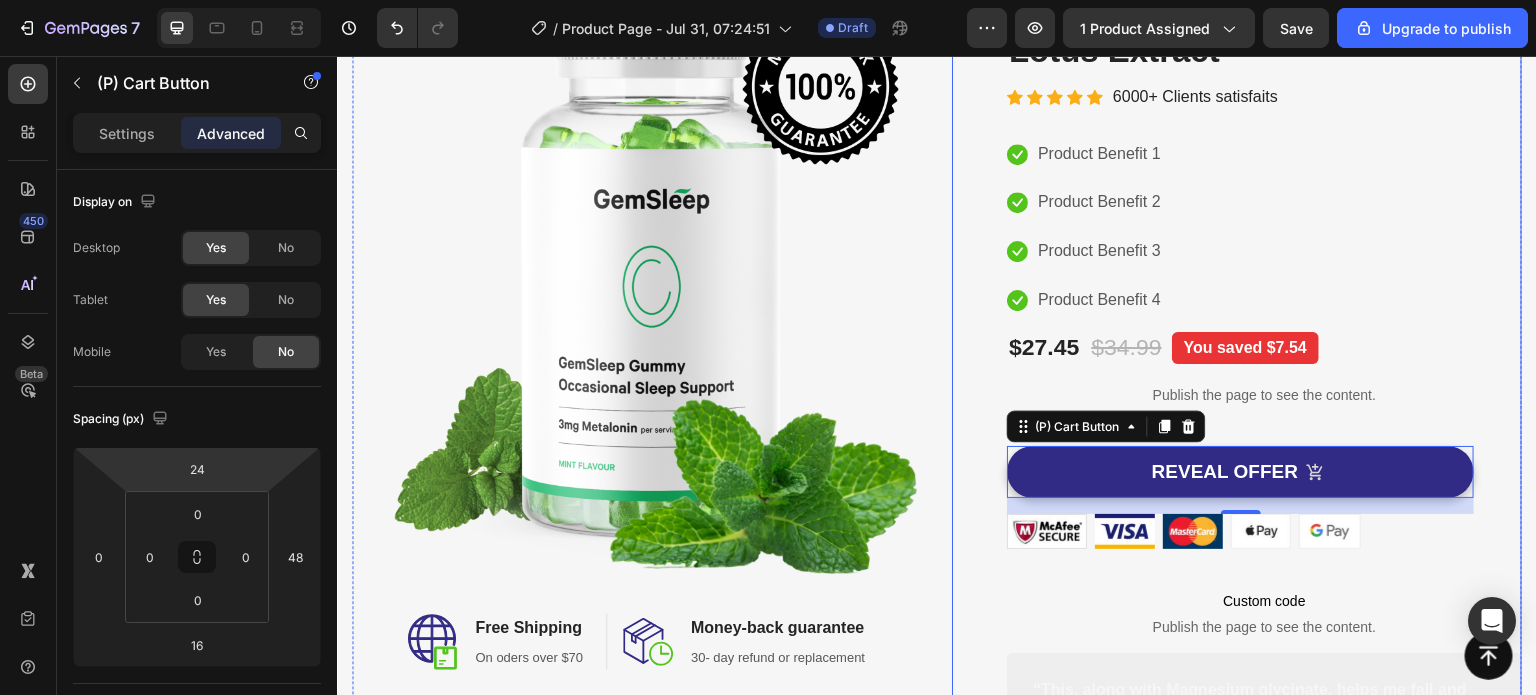 click on "(P) Images & Gallery Organic Tallow Honey Balm - Lotus Extract (P) Title                Icon                Icon                Icon                Icon                Icon Icon List Hoz 6000+ Clients satisfaits Text block Row
Icon Product Benefit 1 Text block
Icon Product Benefit 2 Text block
Icon Product Benefit 3 Text block
Icon Product Benefit 4 Text block Icon List $27.45 (P) Price (P) Price $34.99 (P) Price (P) Price You saved $7.54 Product Badge Row
Publish the page to see the content.
Custom Code
Icon Deeply Hydrates & Restores Skin Barrier Text block
Icon Soothes Redness, Flare-Ups & Breakouts Text block
Icon Dermatologist-Approved for All Skin Types Text block
Icon Repairs Dry, Cracked & Damaged Skin Text block Icon List REVEAL OFFER (P) Cart Button   16 Image Image Image Image Image Row
Icon" at bounding box center [1237, 415] 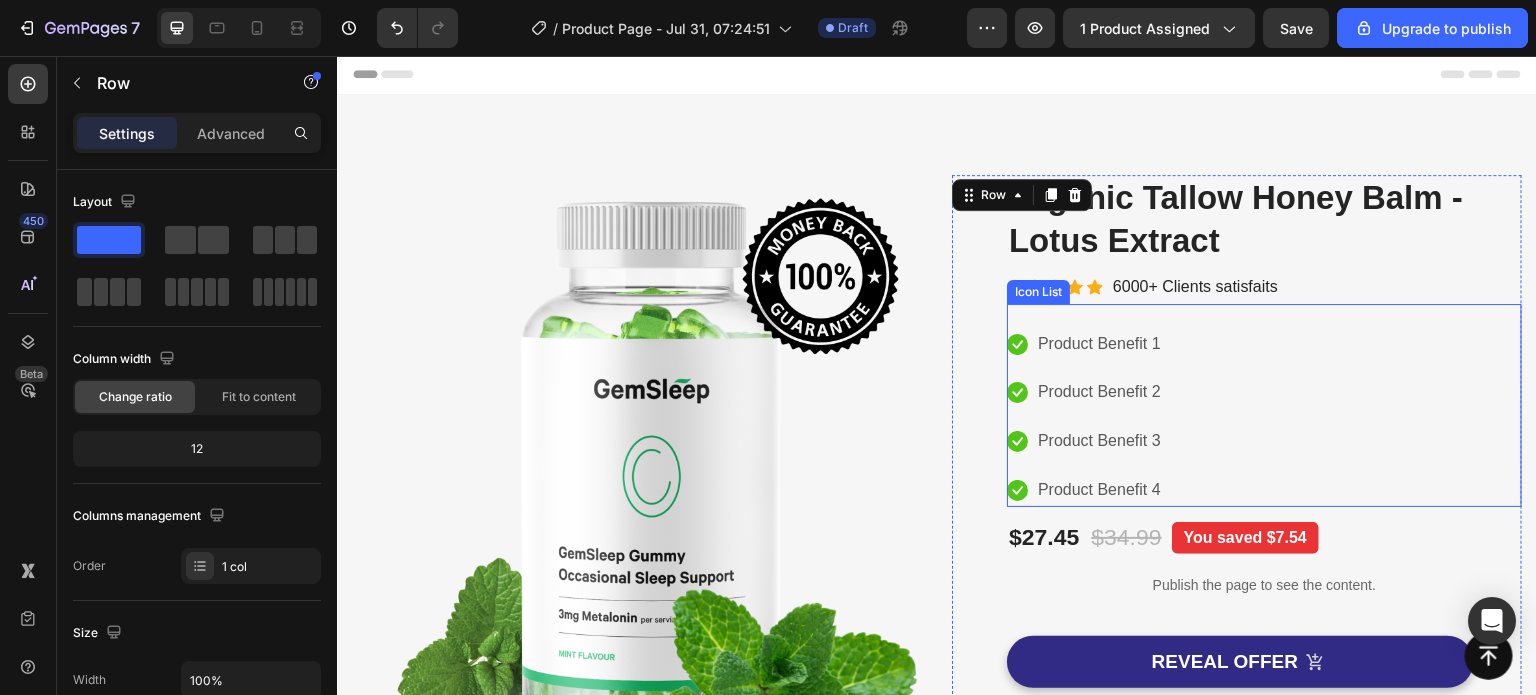 scroll, scrollTop: 0, scrollLeft: 0, axis: both 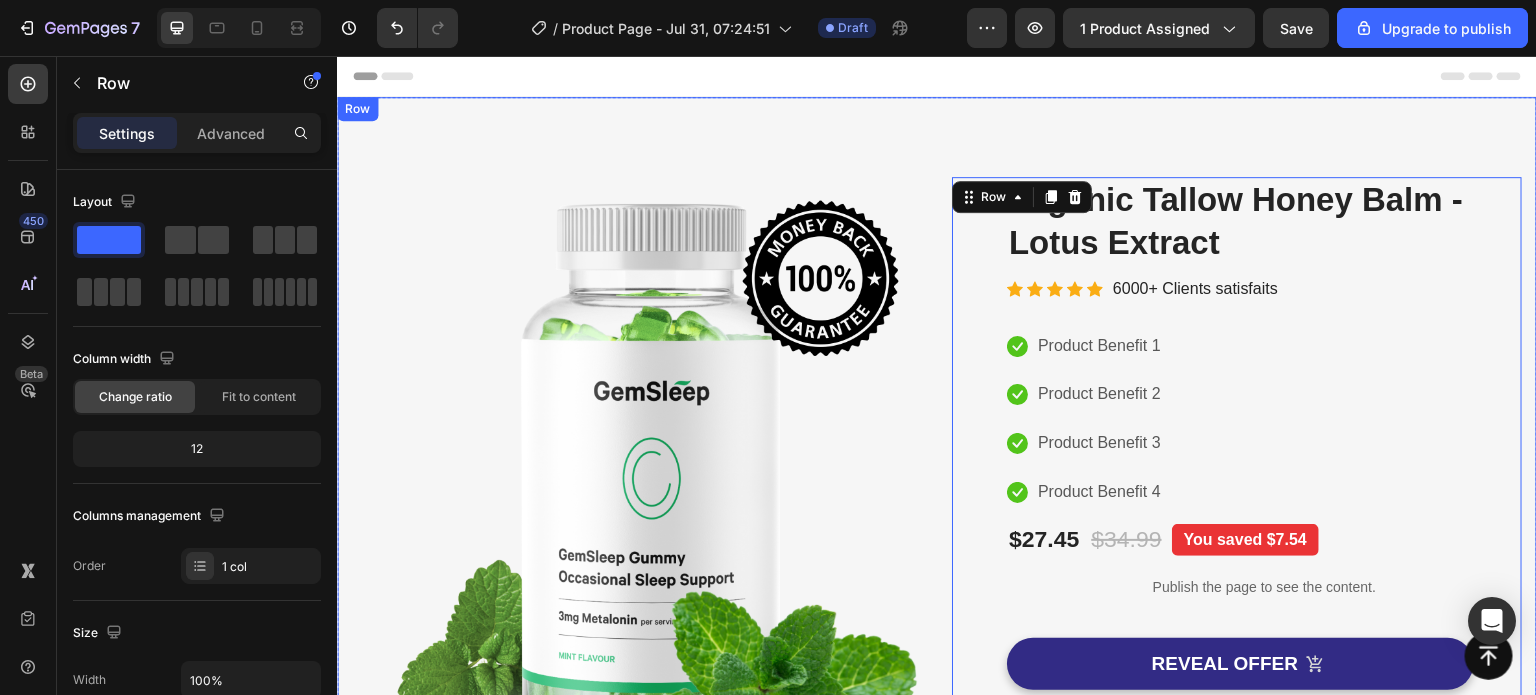 click on "Image Image Free Shipping Heading On oders over $70 Text block Row Image Money-back guarantee Heading 30- day refund or replacement Text block Row Row Row (P) Images & Gallery Organic Tallow Honey Balm - Lotus Extract (P) Title                Icon                Icon                Icon                Icon                Icon Icon List Hoz 6000+ Clients satisfaits Text block Row
Icon Product Benefit 1 Text block
Icon Product Benefit 2 Text block
Icon Product Benefit 3 Text block
Icon Product Benefit 4 Text block Icon List $27.45 (P) Price (P) Price $34.99 (P) Price (P) Price You saved $7.54 Product Badge Row
Publish the page to see the content.
Custom Code
Icon Deeply Hydrates & Restores Skin Barrier Text block
Icon Soothes Redness, Flare-Ups & Breakouts Text block
Icon Dermatologist-Approved for All Skin Types Text block Icon Image" at bounding box center [937, 607] 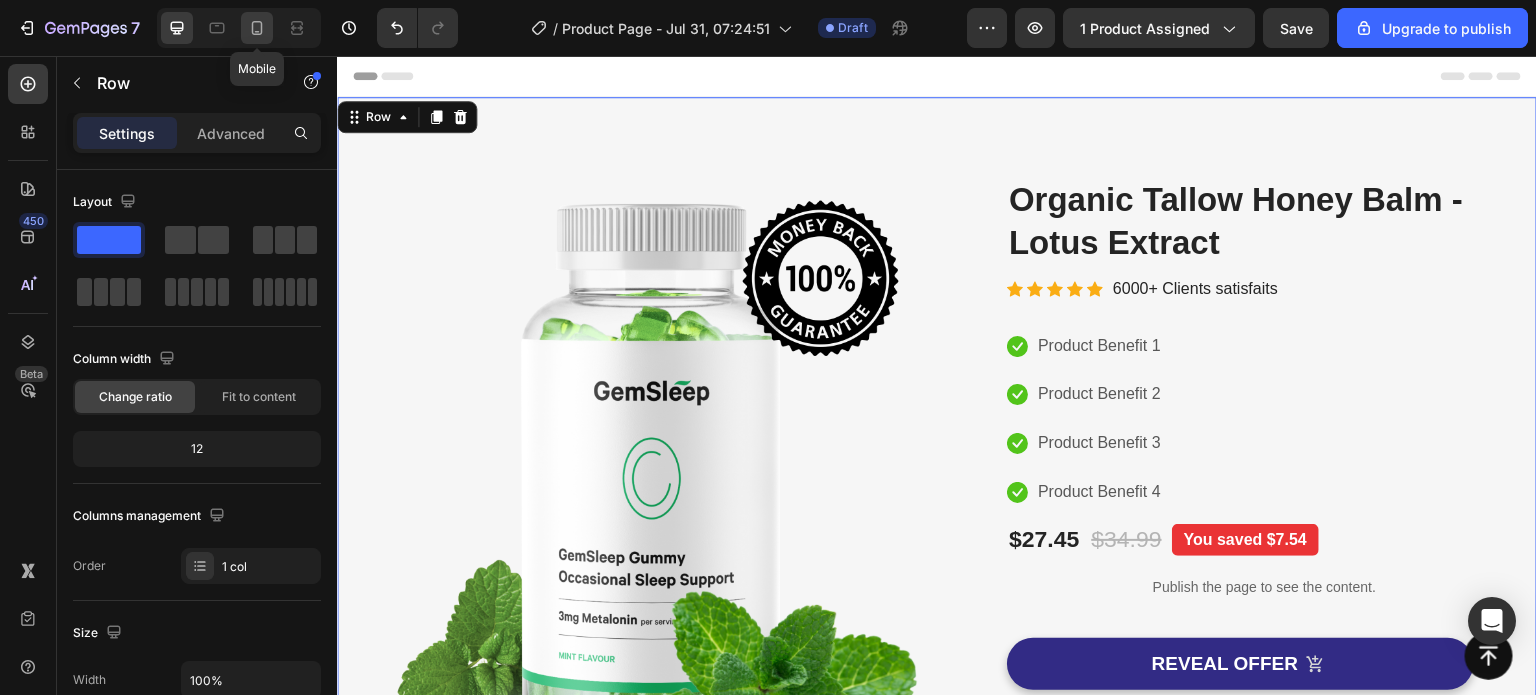 click 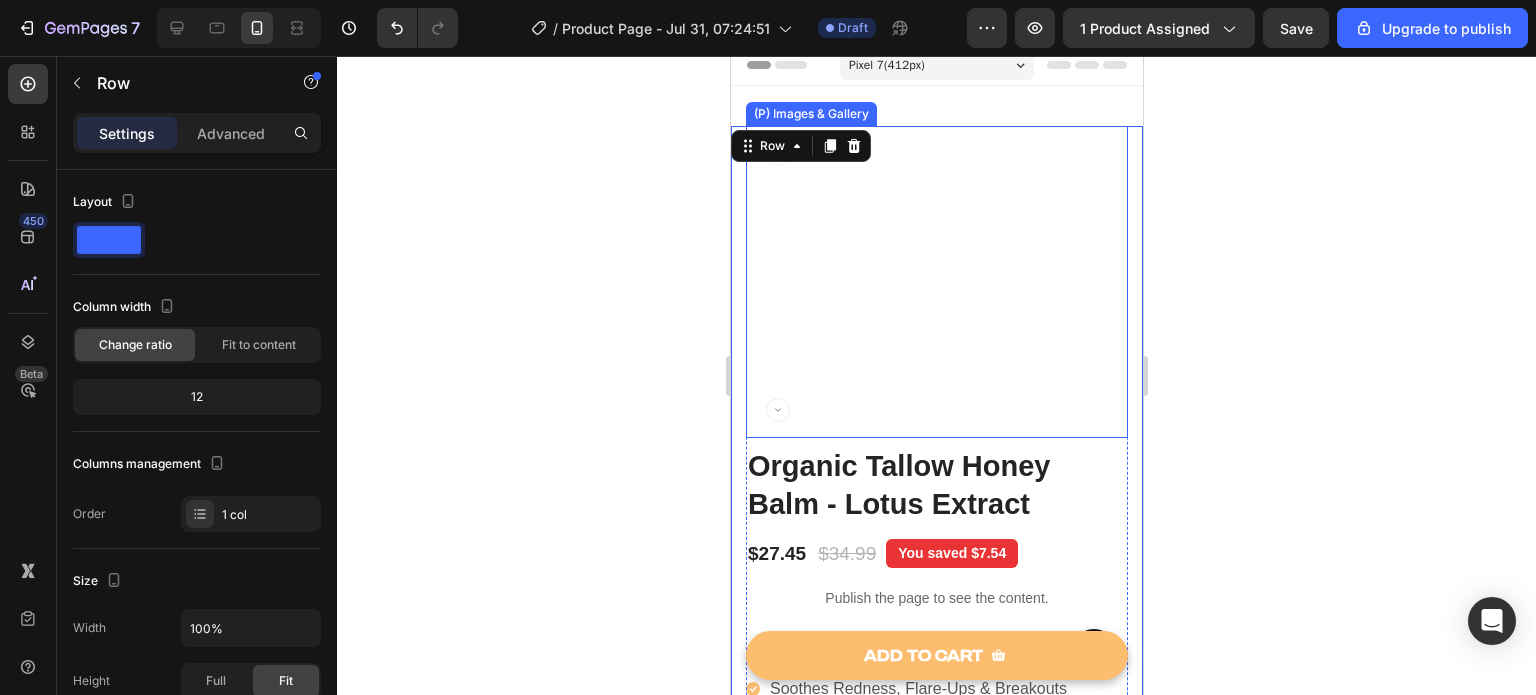 scroll, scrollTop: 117, scrollLeft: 0, axis: vertical 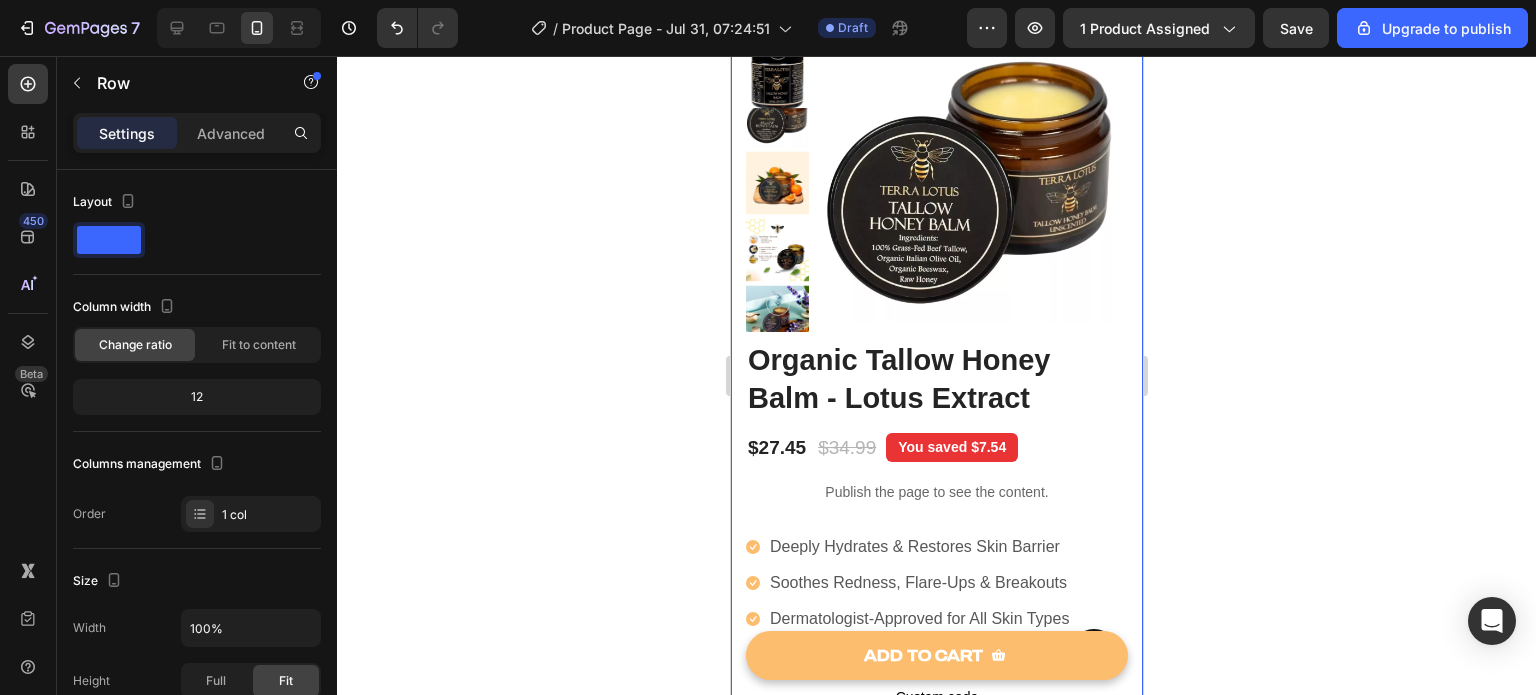 click on "Image Image Free Shipping Heading On oders over $70 Text block Row Image Money-back guarantee Heading 30- day refund or replacement Text block Row Row Row             (P) Images & Gallery Organic Tallow Honey Balm - Lotus Extract (P) Title                Icon                Icon                Icon                Icon                Icon Icon List Hoz 6000+ Clients satisfaits Text block Row
Icon Product Benefit 1 Text block
Icon Product Benefit 2 Text block
Icon Product Benefit 3 Text block
Icon Product Benefit 4 Text block Icon List $27.45 (P) Price (P) Price $34.99 (P) Price (P) Price You saved $7.54 Product Badge Row
Publish the page to see the content.
Custom Code
Icon Deeply Hydrates & Restores Skin Barrier Text block
Icon Soothes Redness, Flare-Ups & Breakouts Text block
Icon Dermatologist-Approved for All Skin Types Text block" at bounding box center (936, 501) 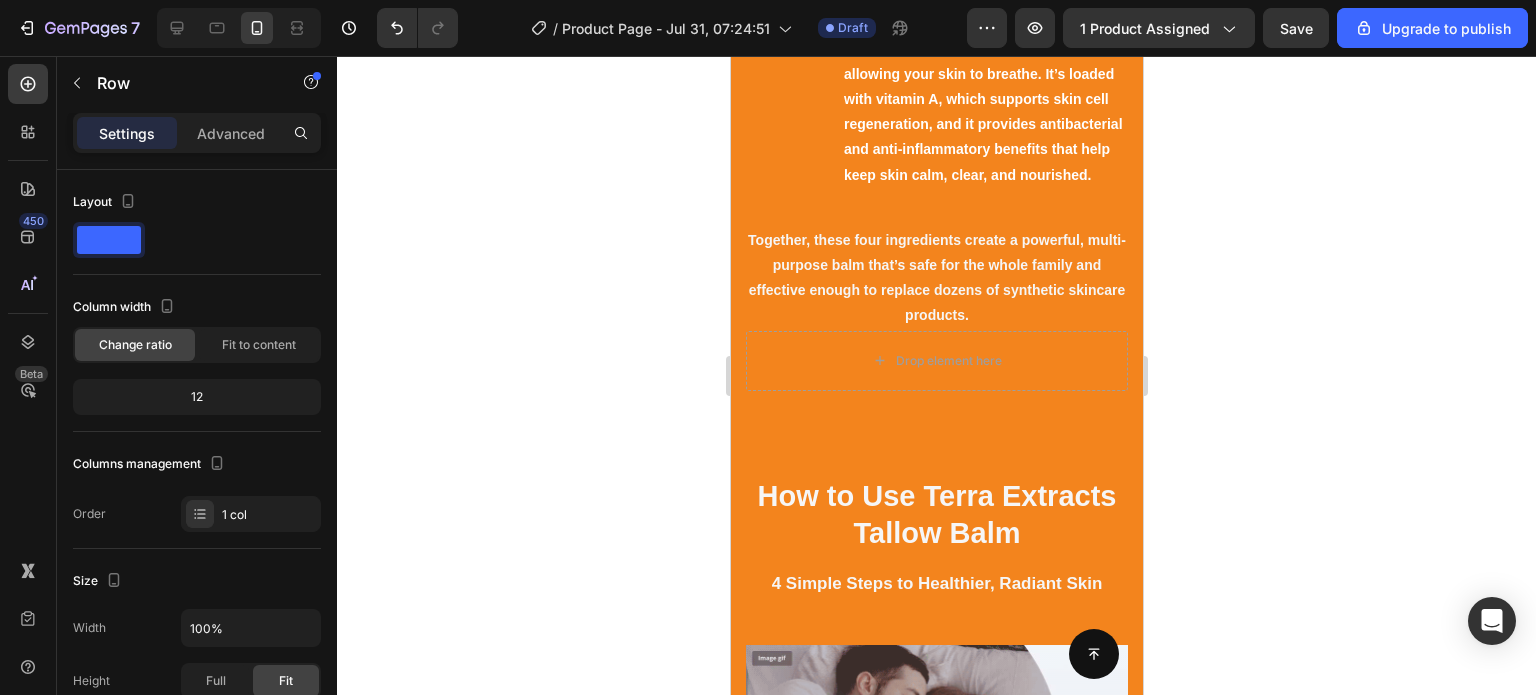 scroll, scrollTop: 2867, scrollLeft: 0, axis: vertical 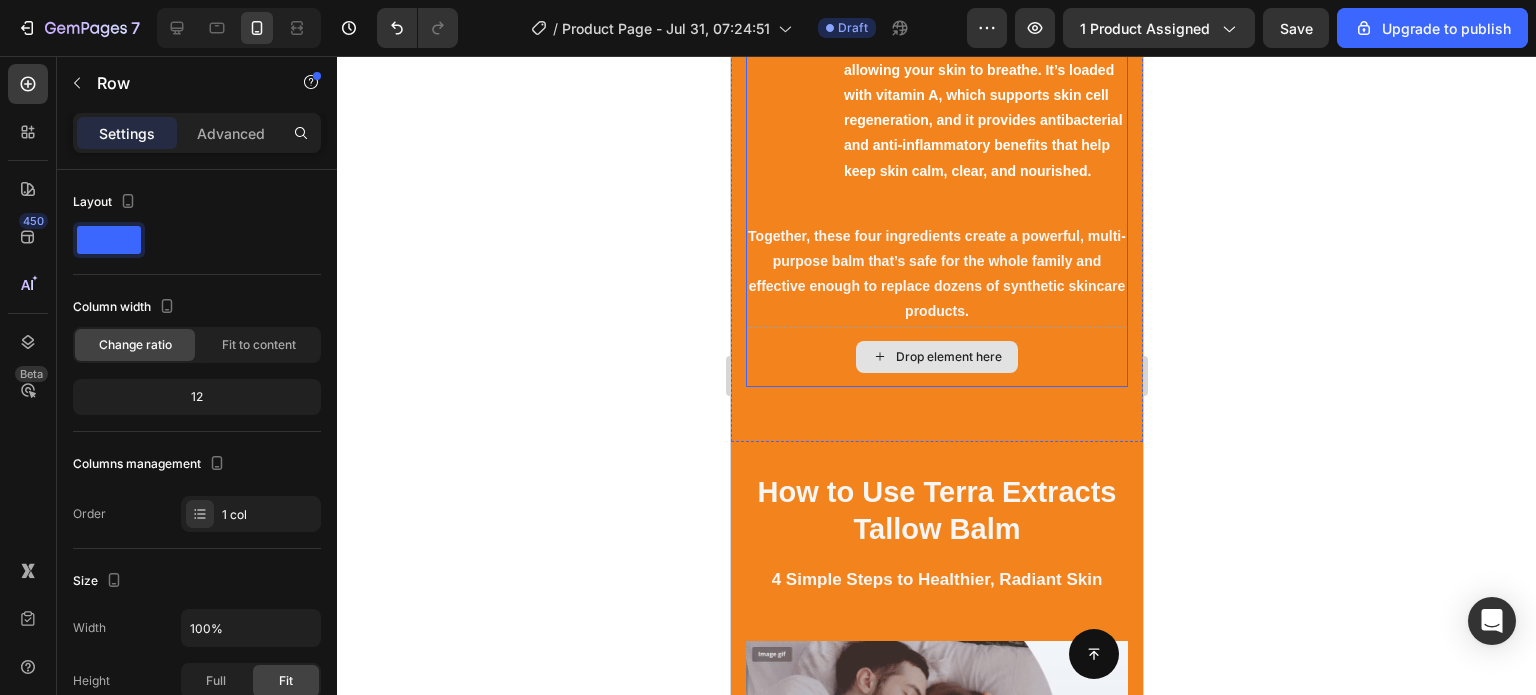 click 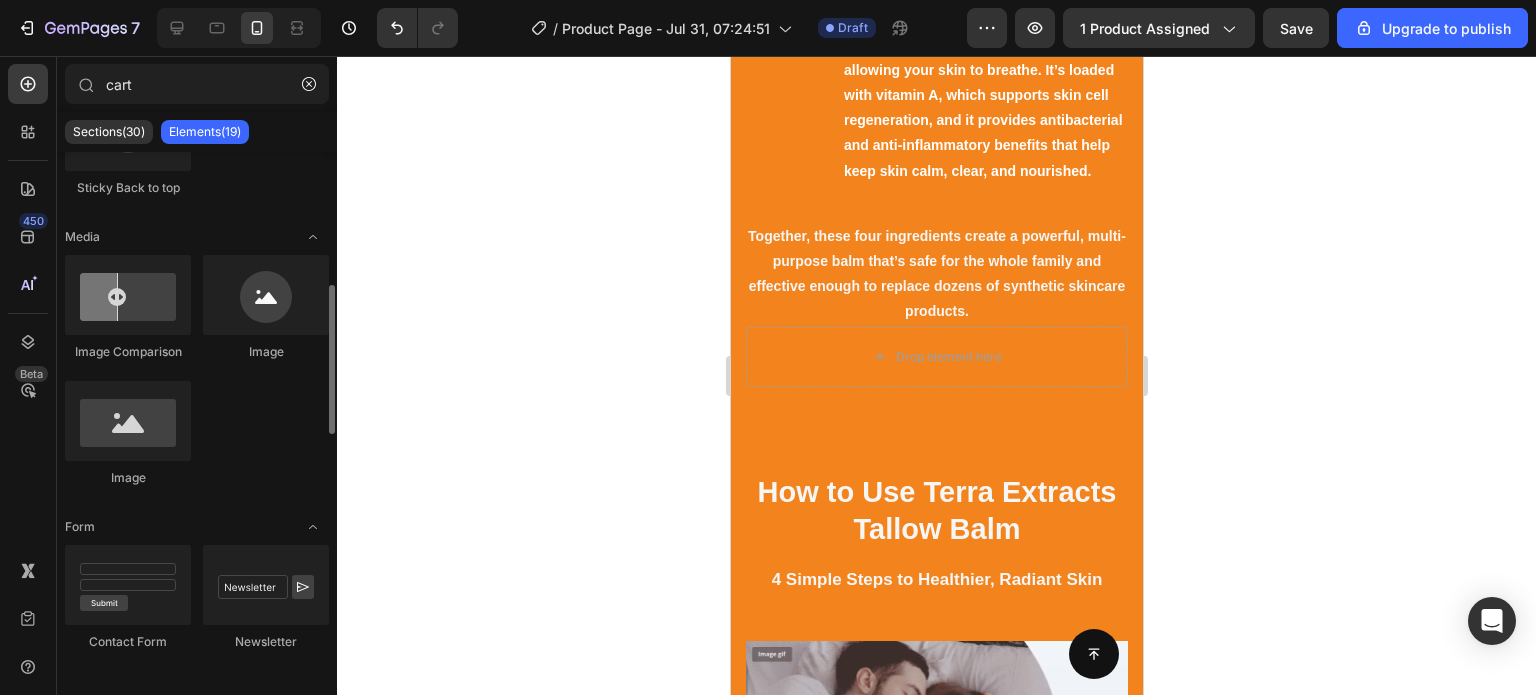 scroll, scrollTop: 0, scrollLeft: 0, axis: both 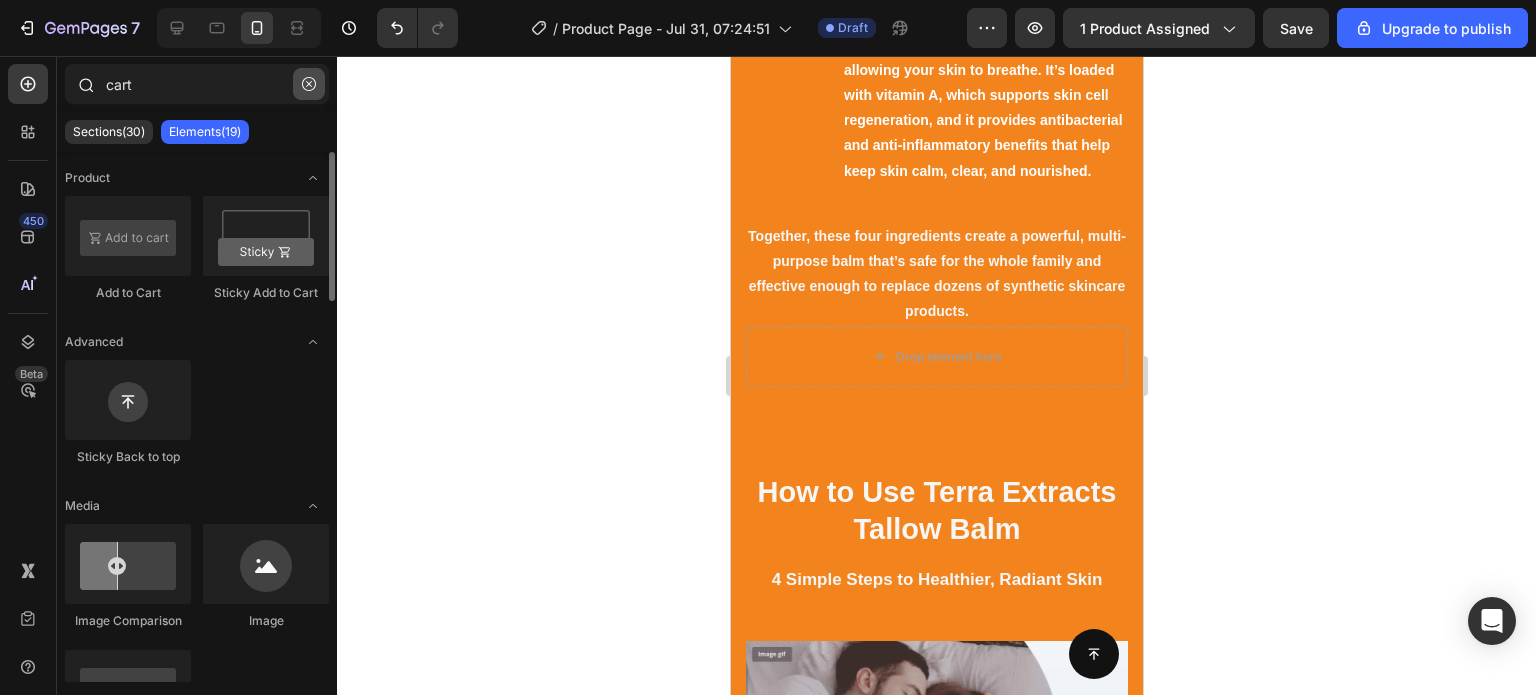 click 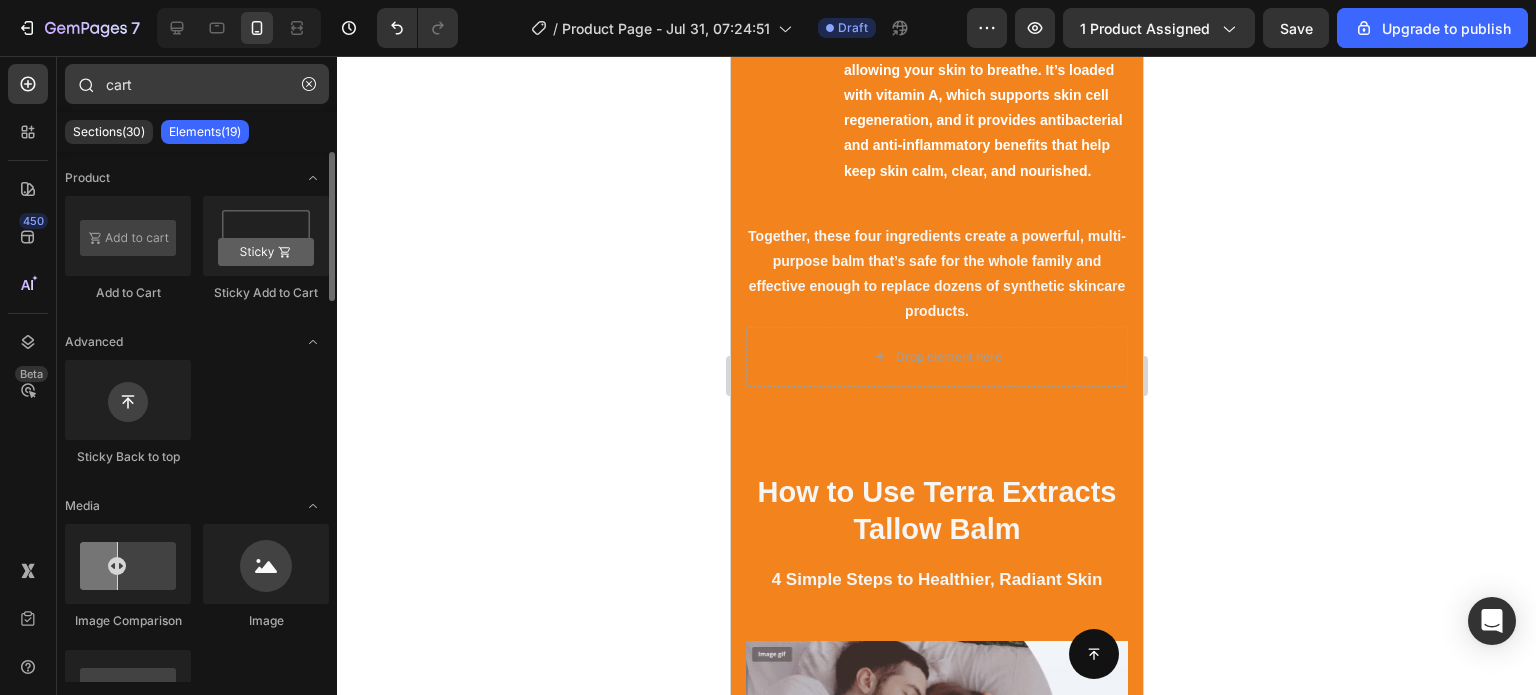 type 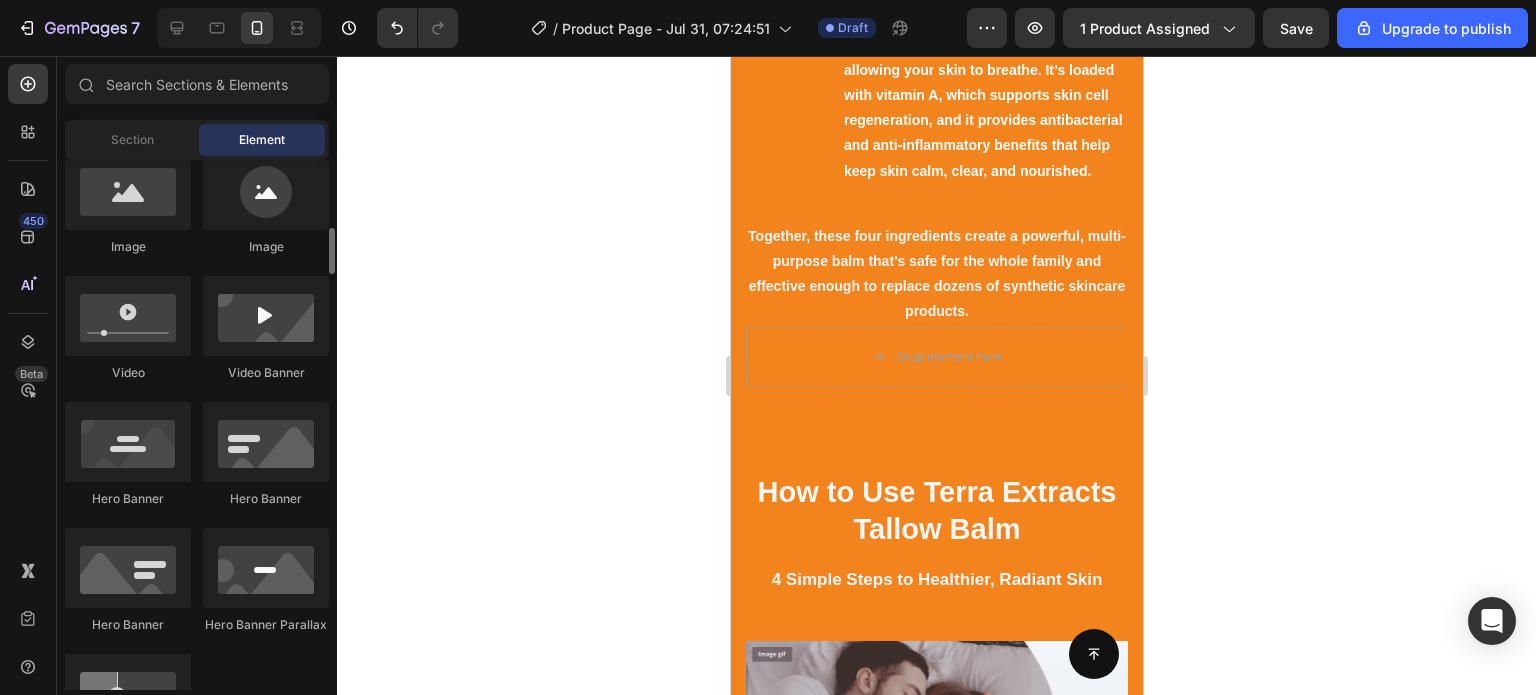 scroll, scrollTop: 681, scrollLeft: 0, axis: vertical 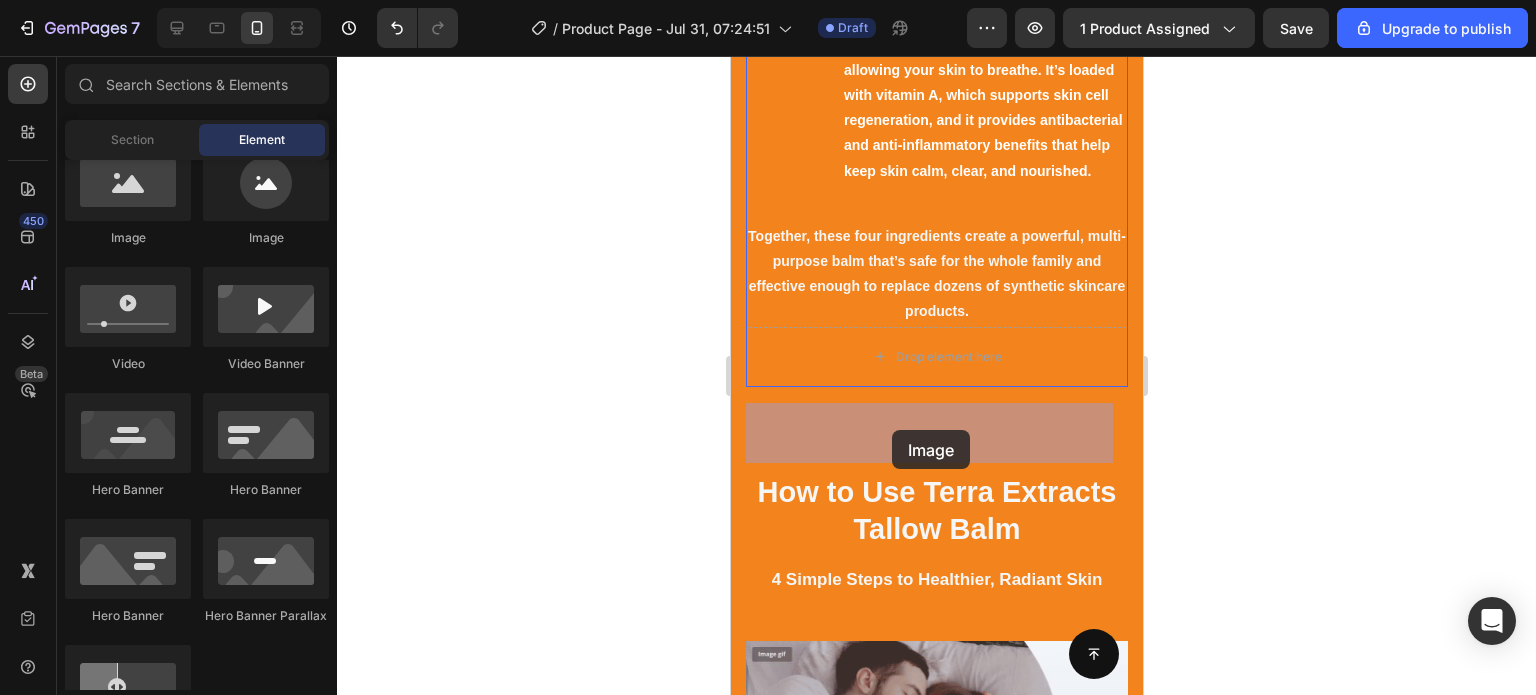 drag, startPoint x: 854, startPoint y: 249, endPoint x: 891, endPoint y: 429, distance: 183.76343 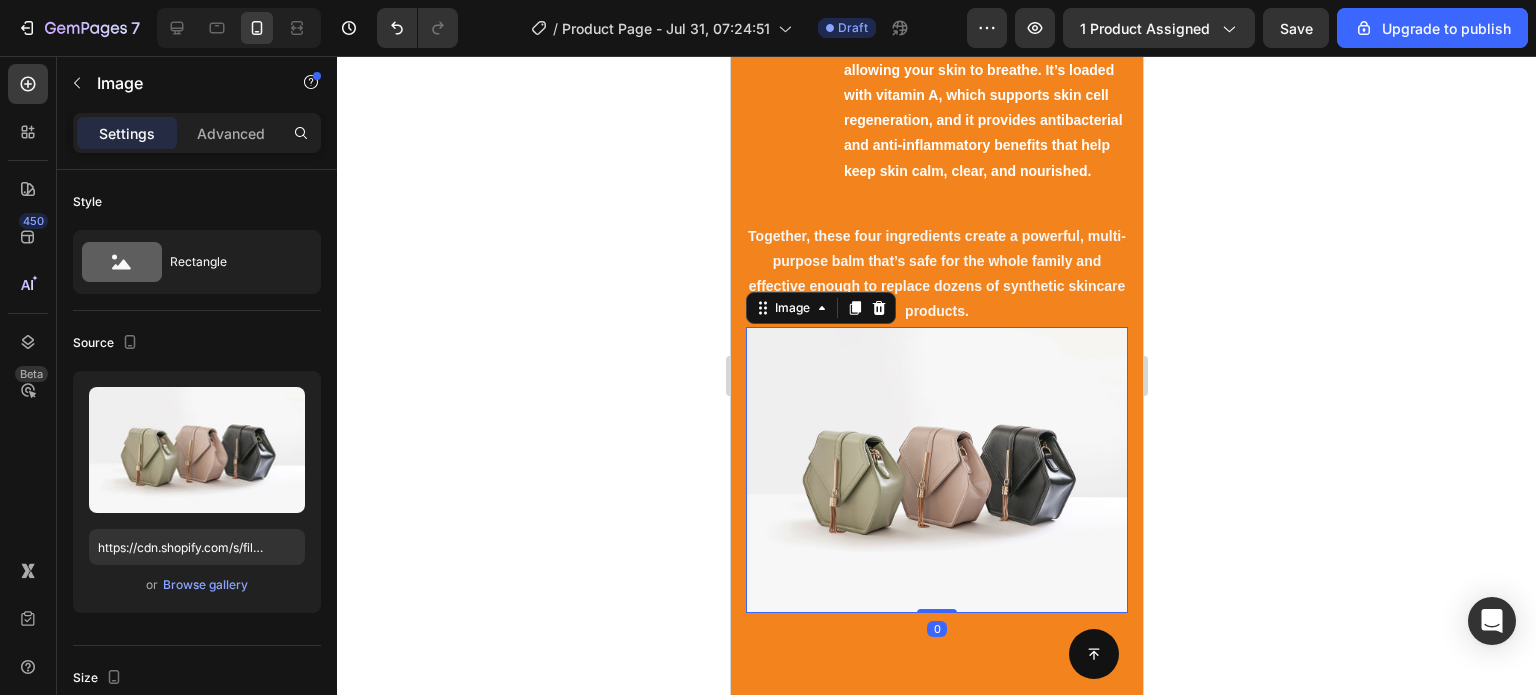 click at bounding box center [936, 470] 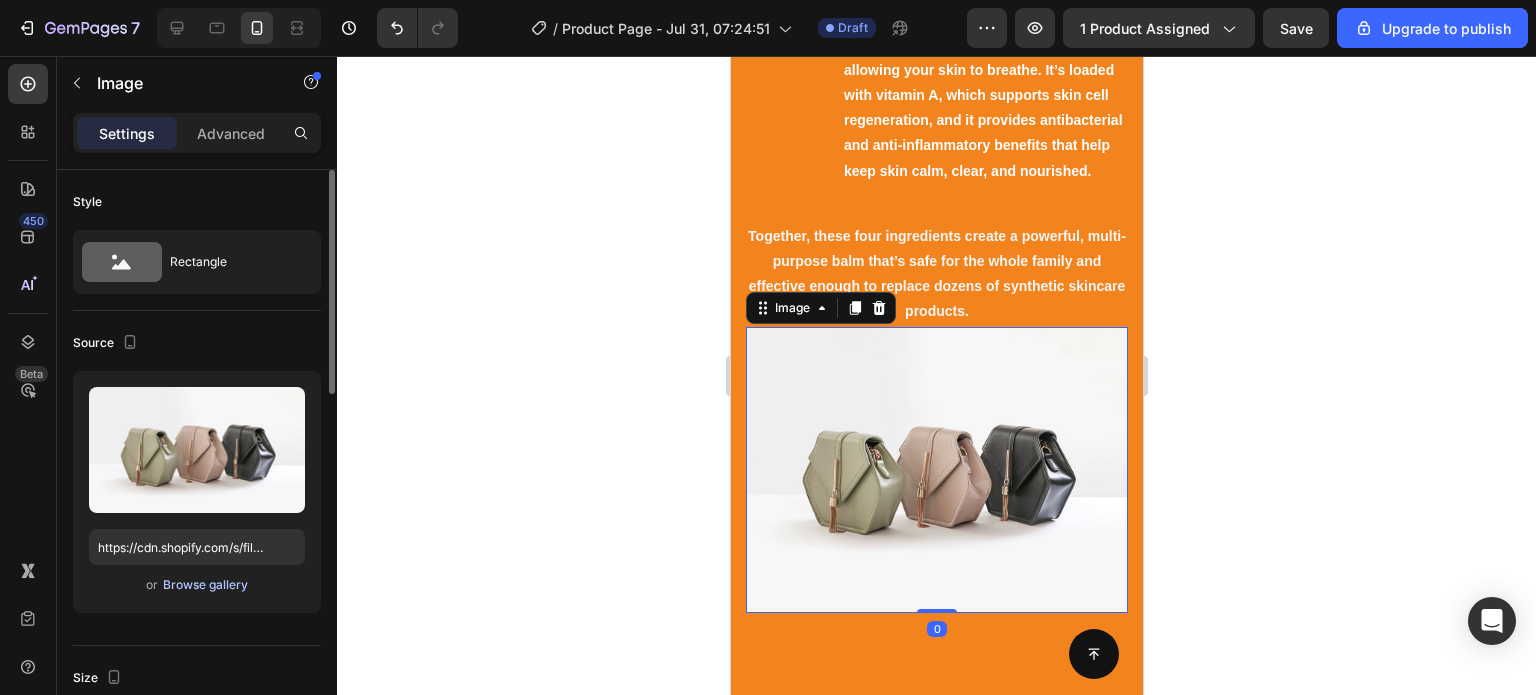 click on "Browse gallery" at bounding box center [205, 585] 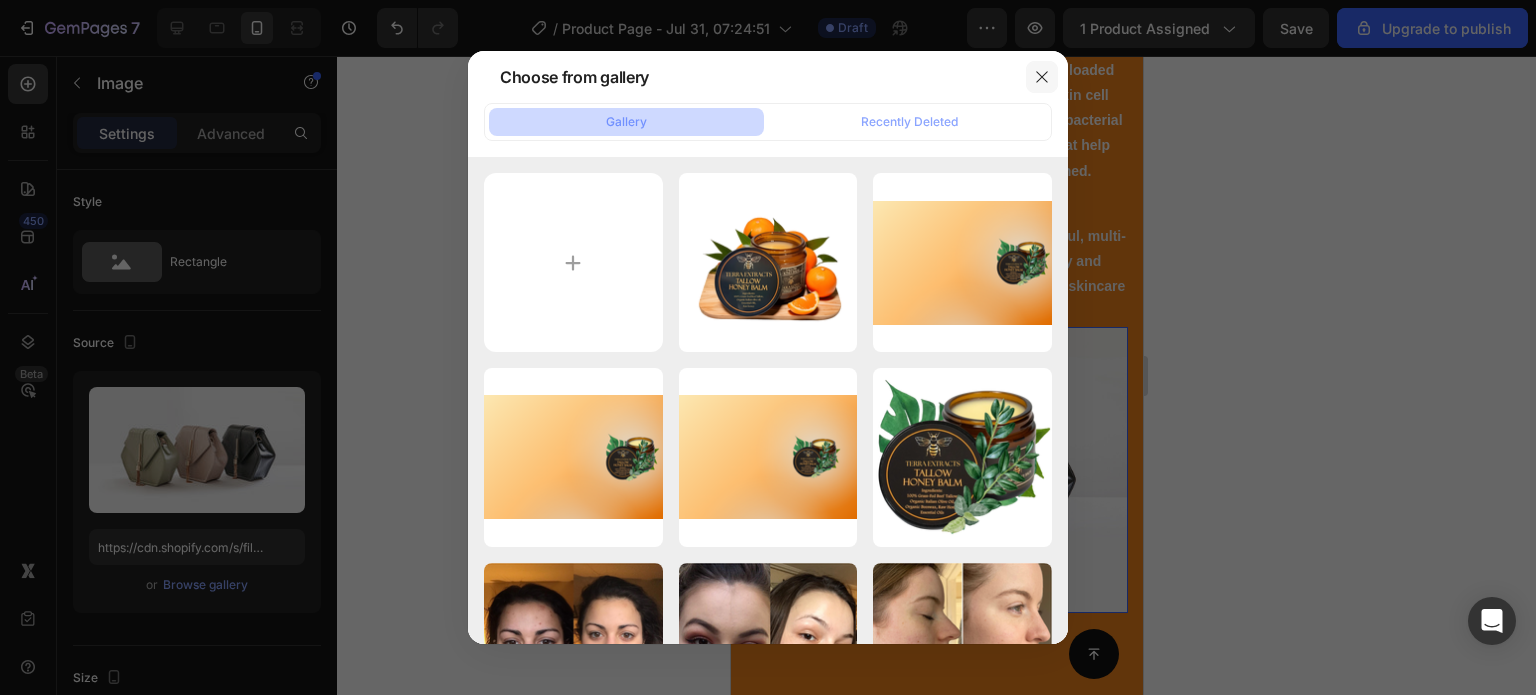 click 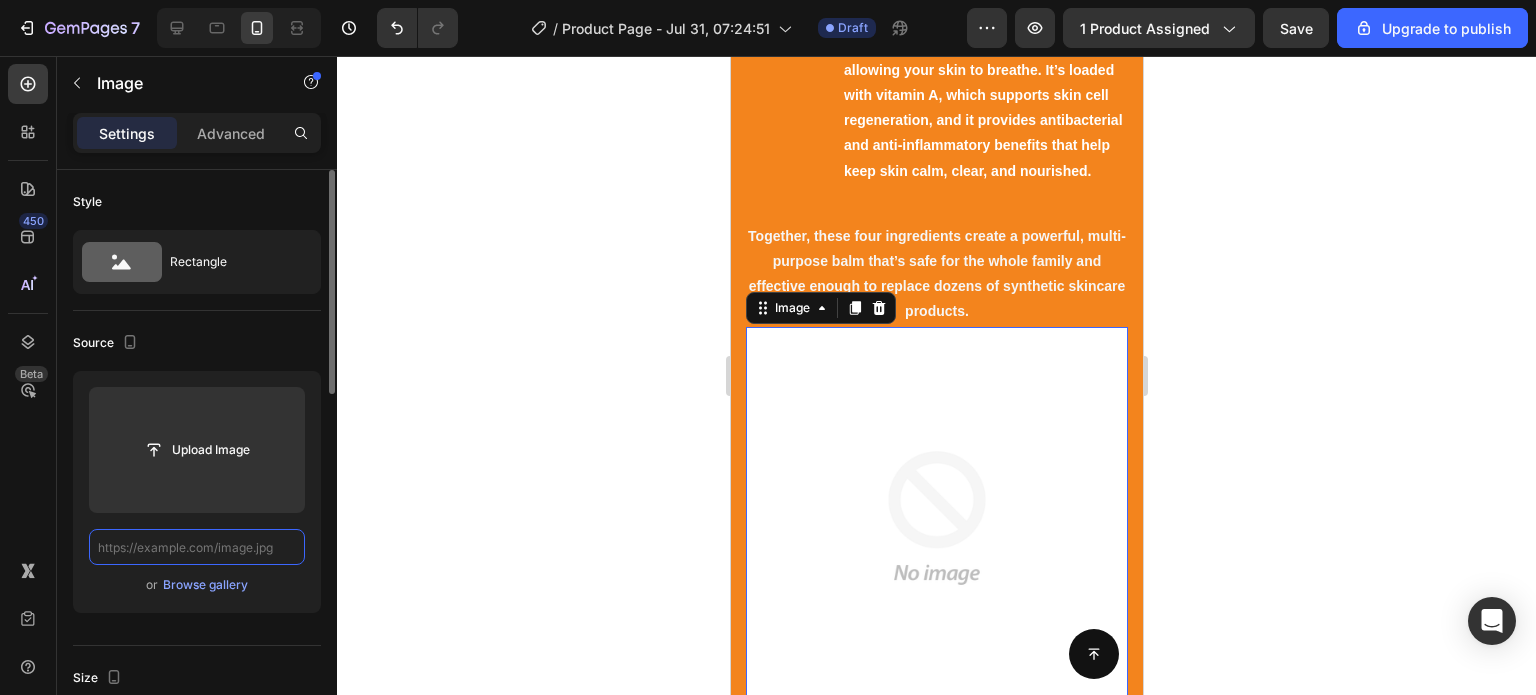 scroll, scrollTop: 0, scrollLeft: 0, axis: both 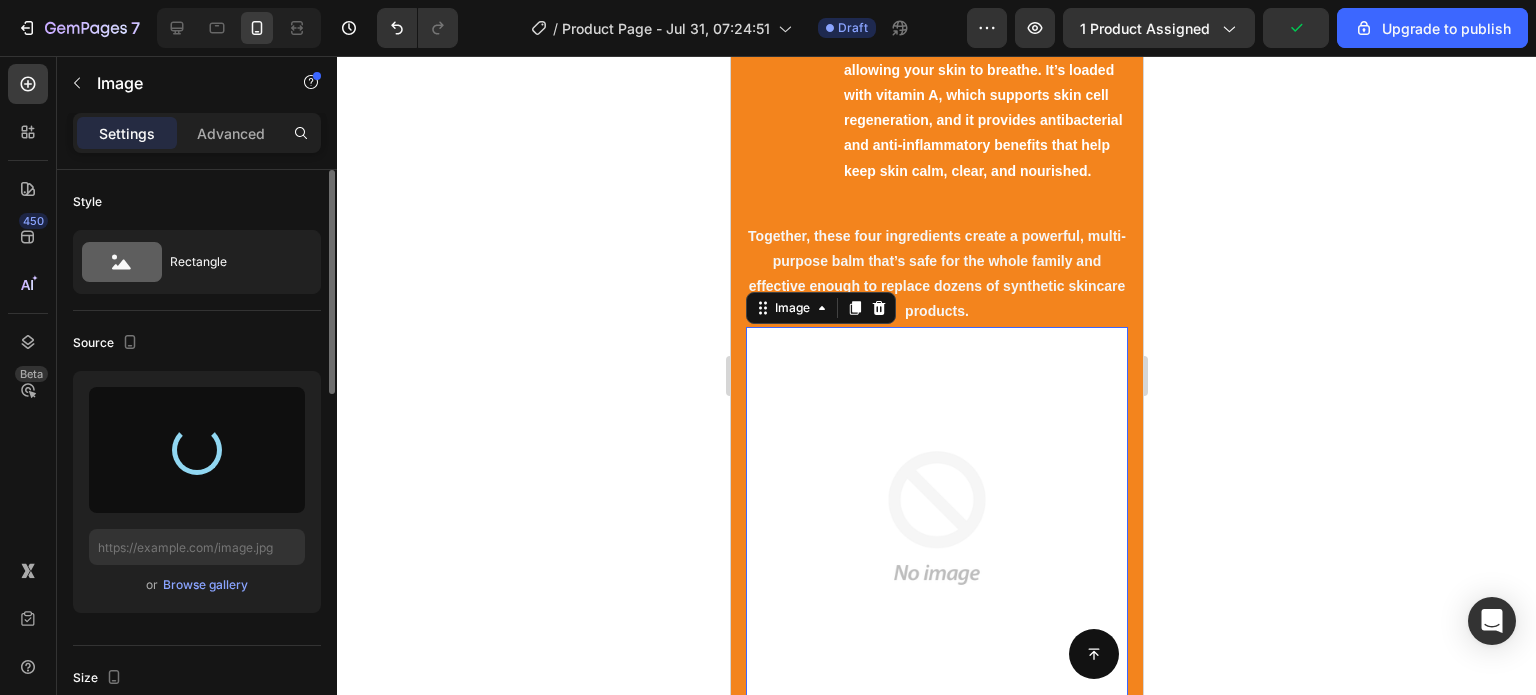 type on "https://cdn.shopify.com/s/files/1/0749/2934/0644/files/gempages_576523428912169503-69e0fd55-2911-42a1-80e5-37391f521b76.png" 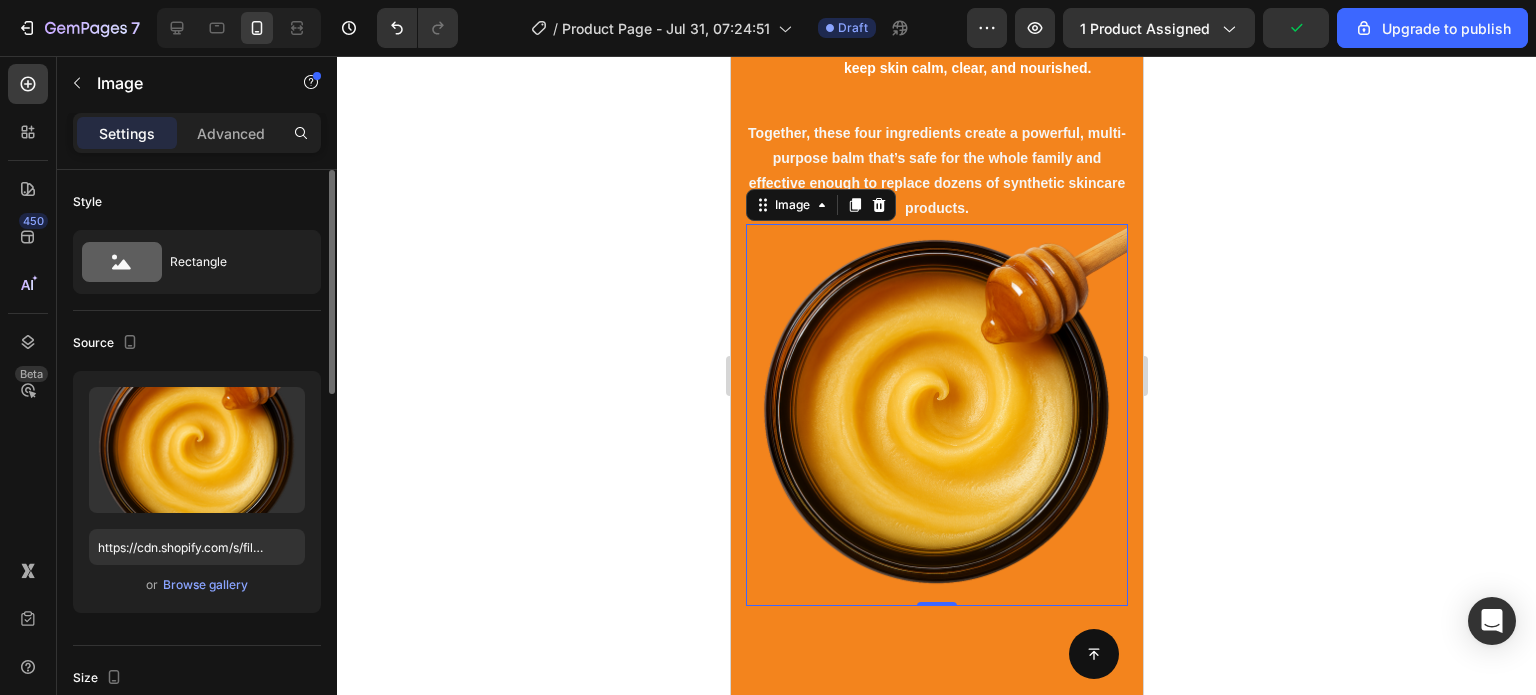 scroll, scrollTop: 2960, scrollLeft: 0, axis: vertical 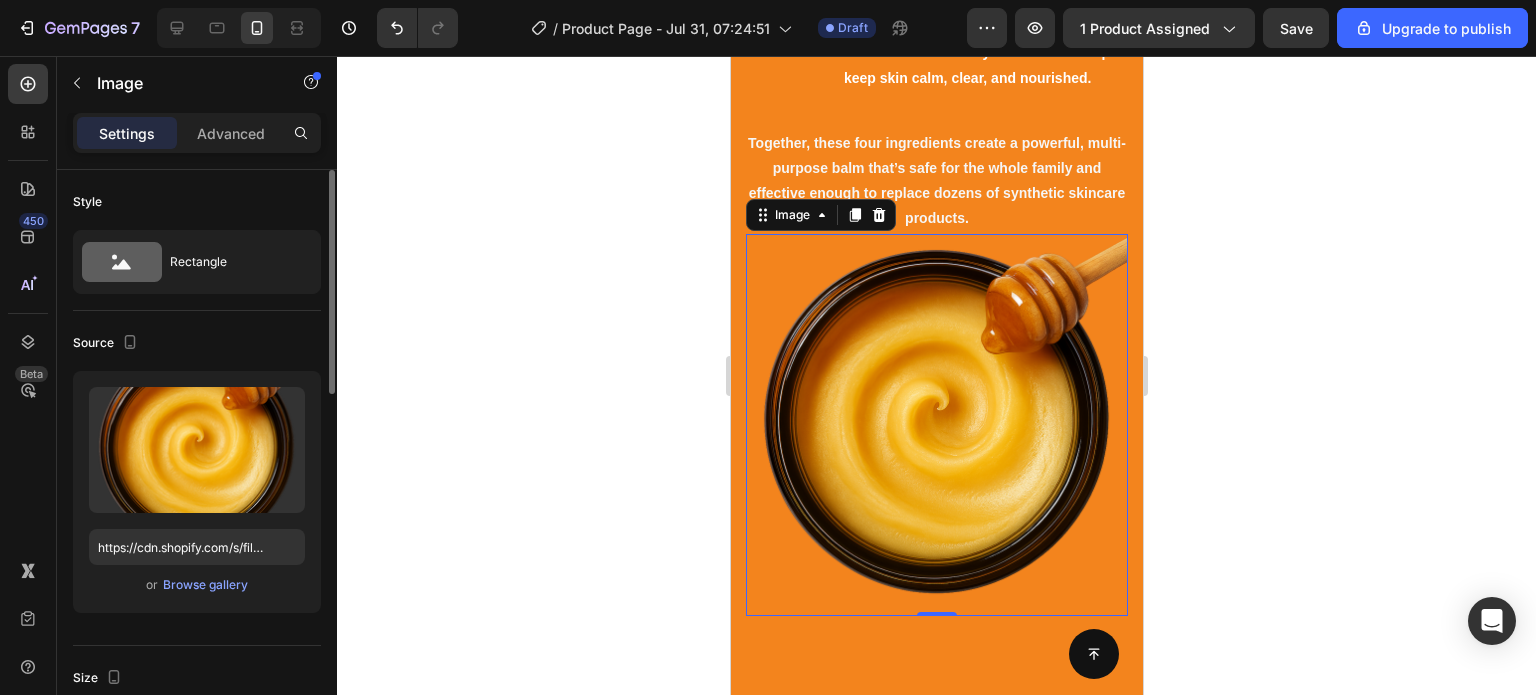 click 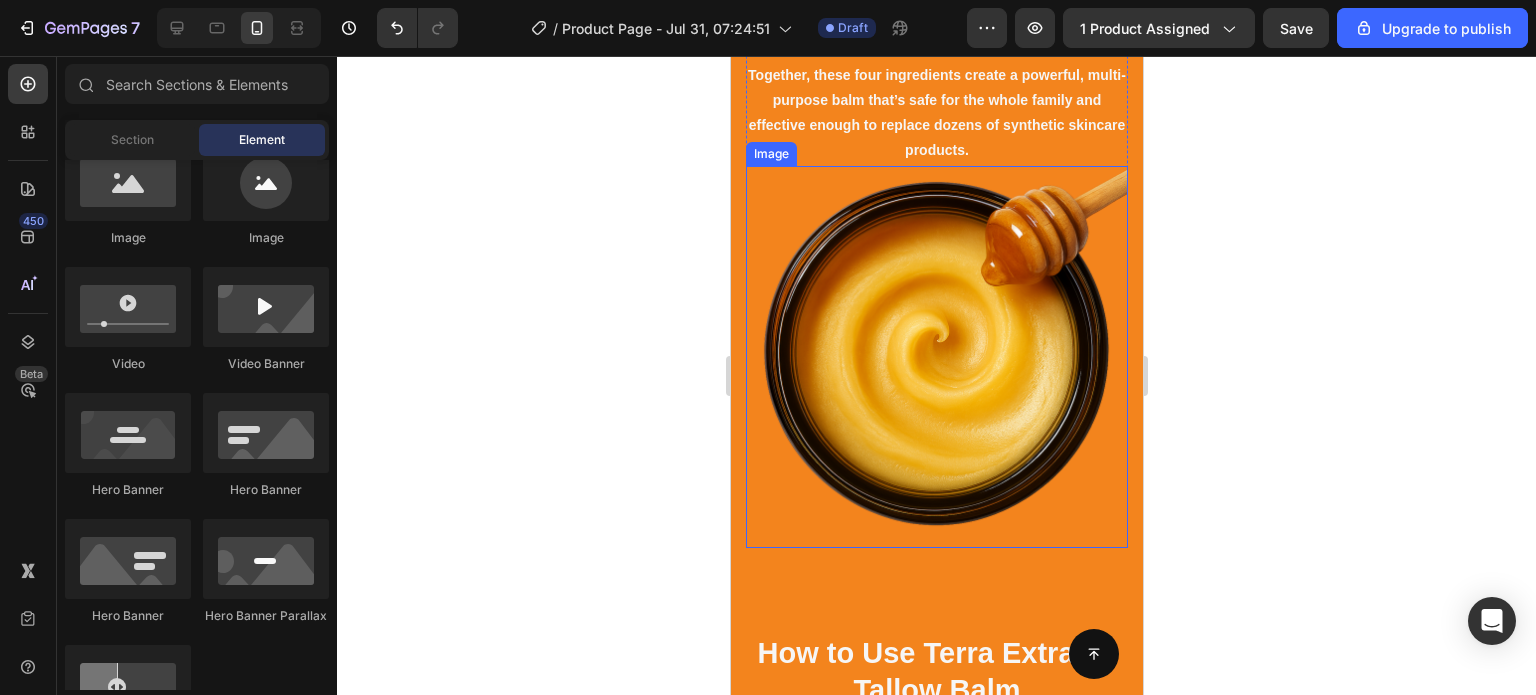 scroll, scrollTop: 3024, scrollLeft: 0, axis: vertical 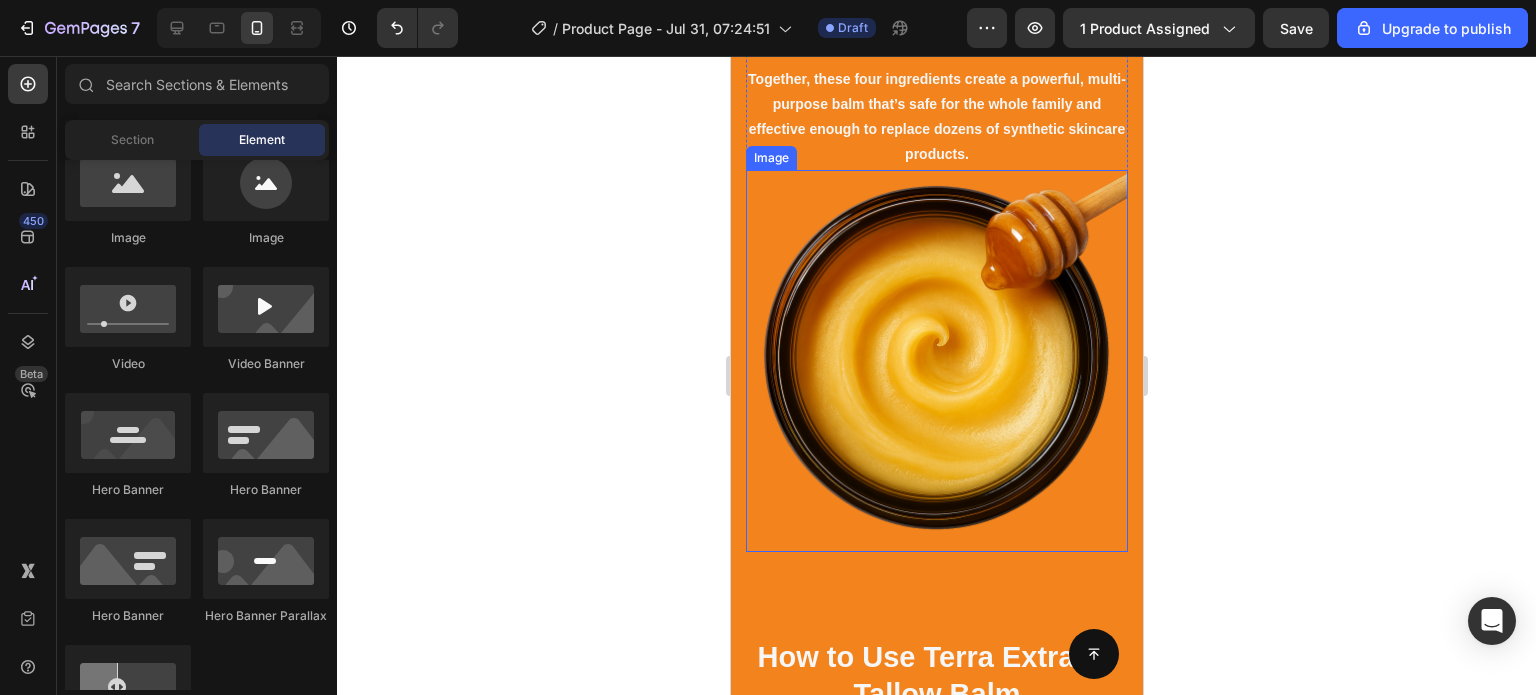 click at bounding box center [936, 361] 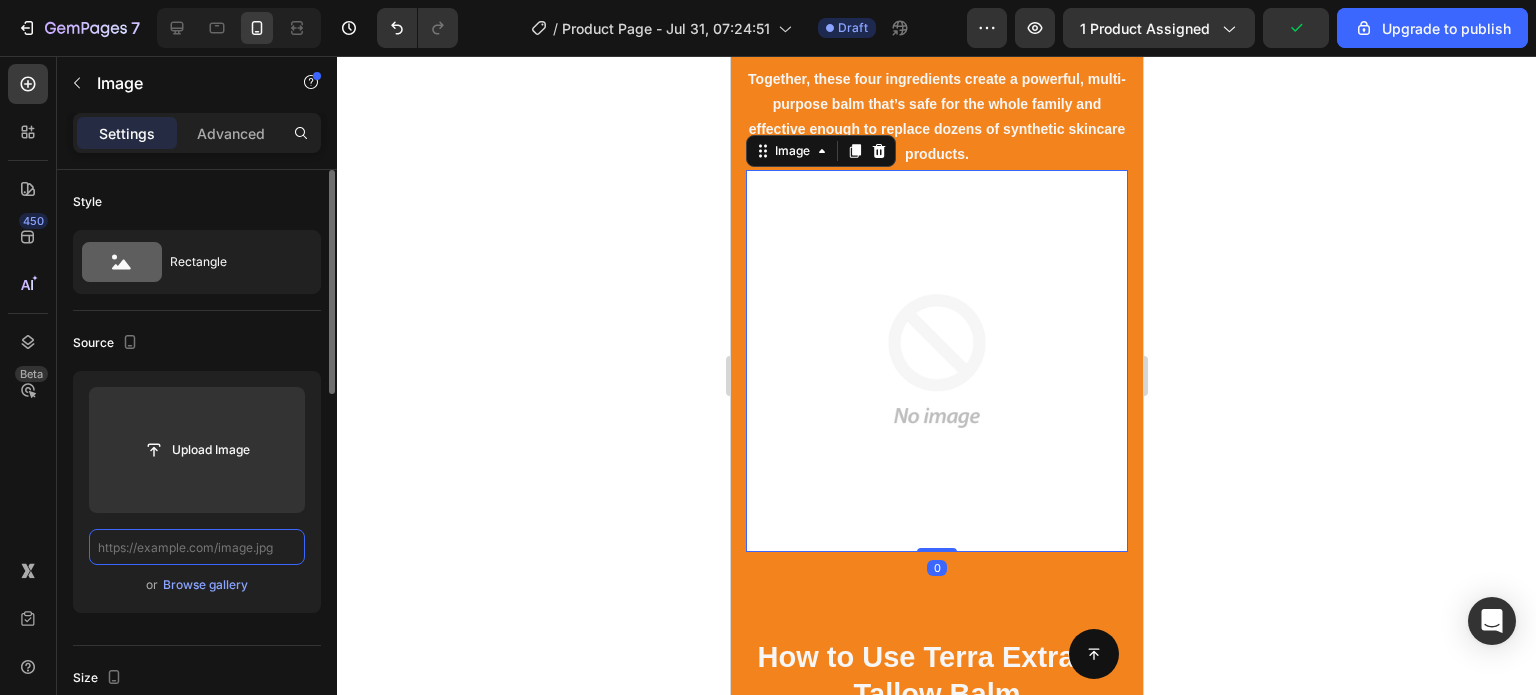 scroll, scrollTop: 0, scrollLeft: 0, axis: both 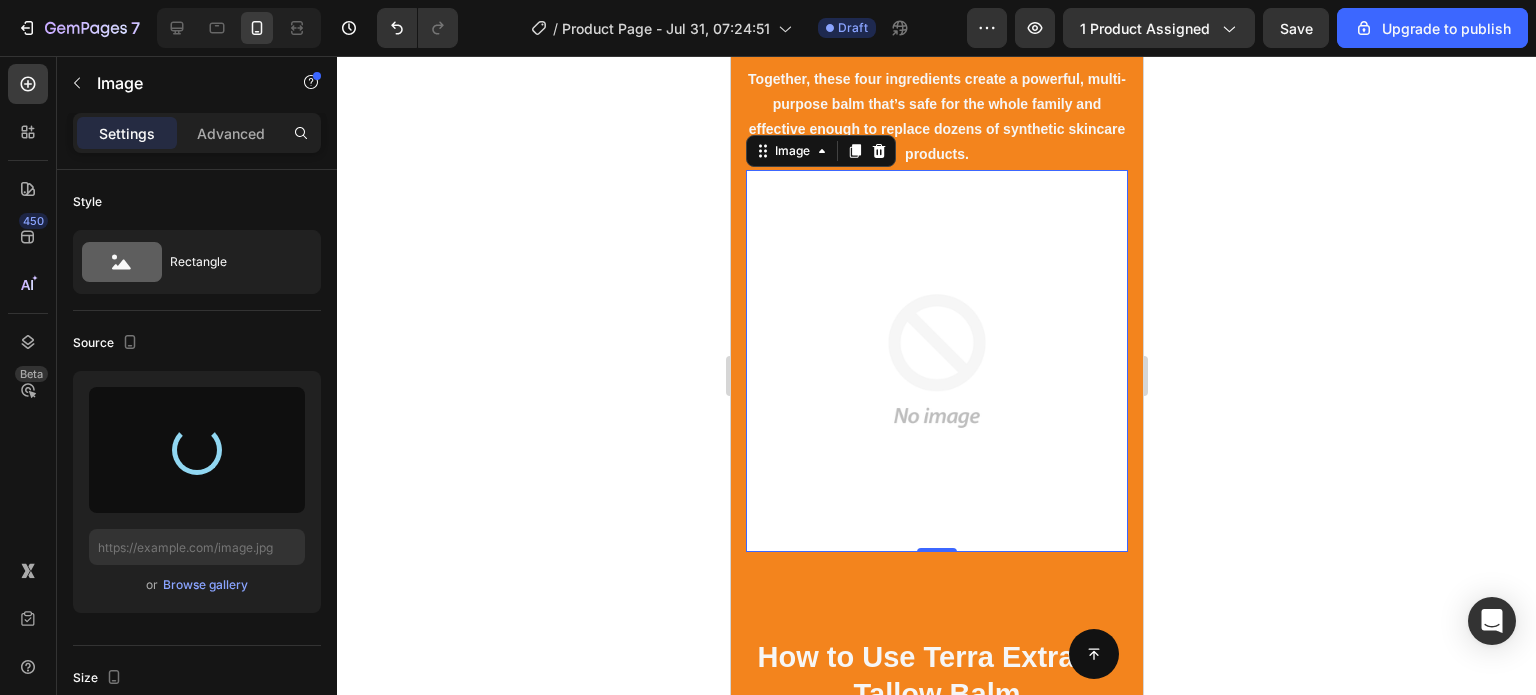 type on "https://cdn.shopify.com/s/files/1/0749/2934/0644/files/gempages_576523428912169503-c20390a5-3094-49db-9a69-1c435cd09783.png" 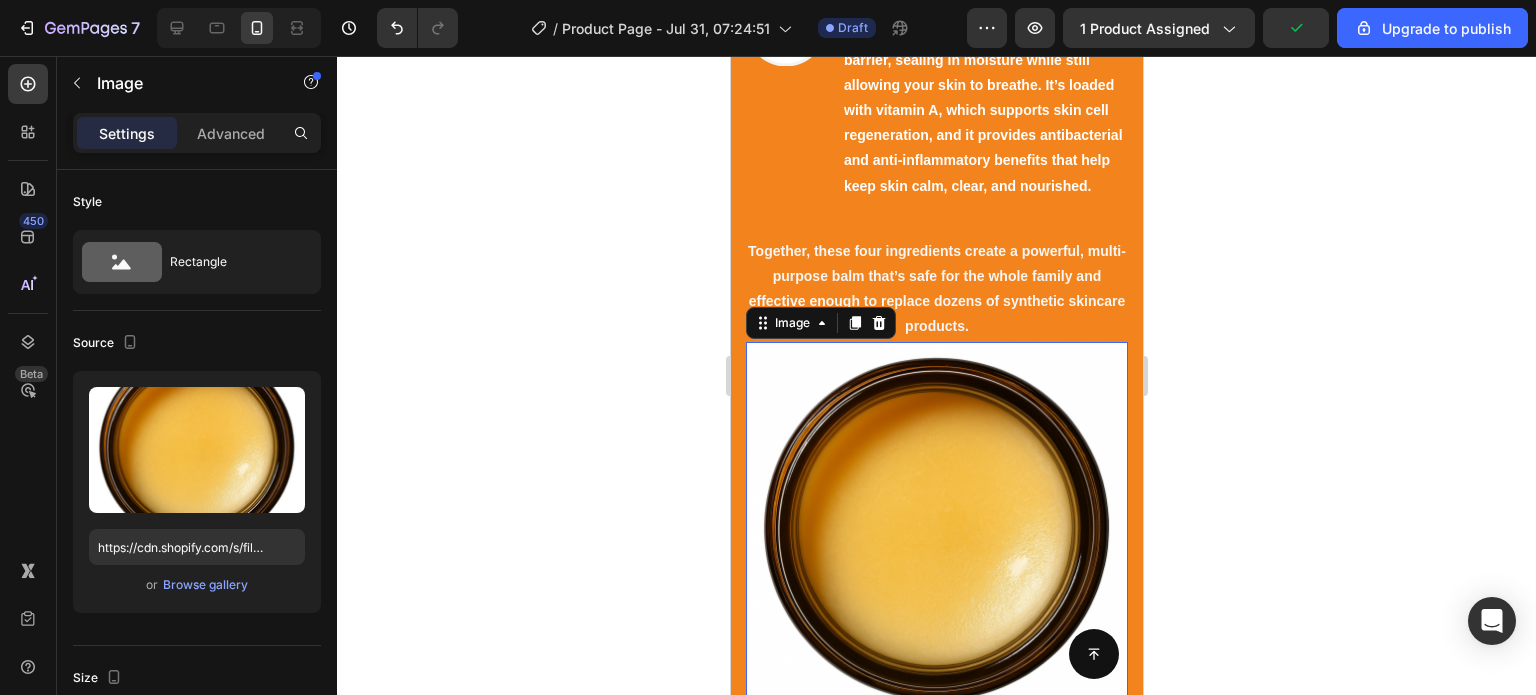 scroll, scrollTop: 3032, scrollLeft: 0, axis: vertical 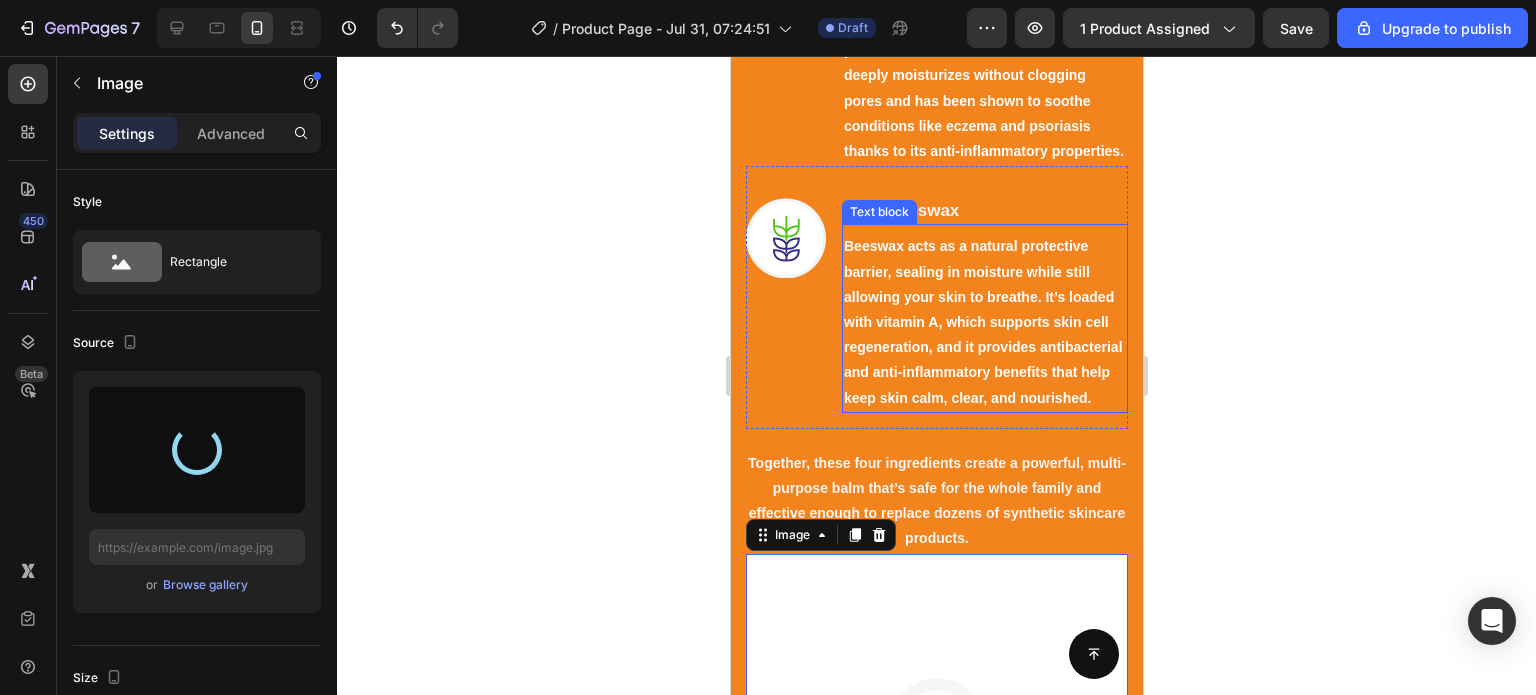 type on "https://cdn.shopify.com/s/files/1/0749/2934/0644/files/gempages_576523428912169503-9f727211-0376-47da-8b10-b2fe2c88fcbf.png" 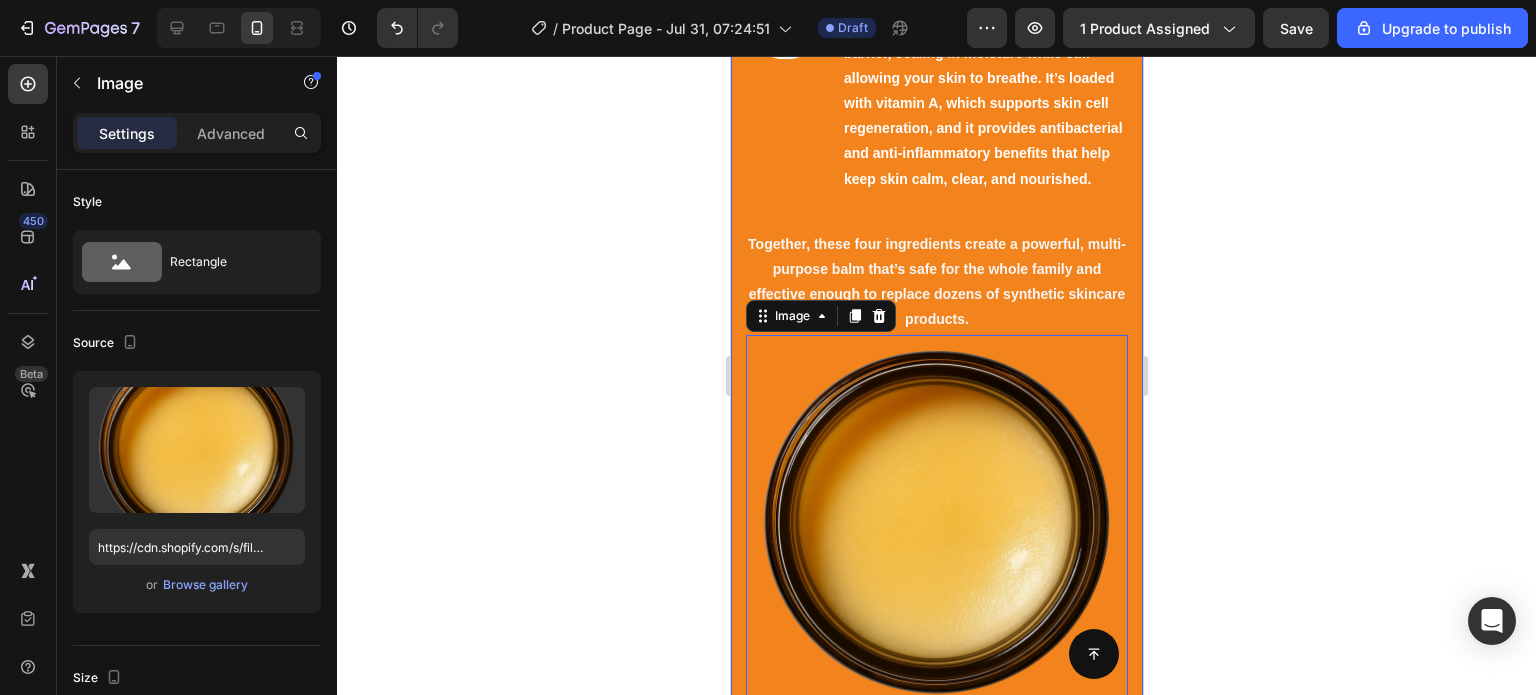 click on "What Makes Our Balm So Powerful? Heading Row A Breakdown of Every Natural Ingredient and Its Skin Benefits   Our Tallow Balm is carefully  handcrafted  using just four pure, potent ingredients. each chosen for its ability to deeply nourish, protect, and heal your skin without irritation or toxins. Here's what goes into every jar Text block Row Image Grass-Fed Beef Tallow Heading Rich in vitamins A, D, E, and K, beef tallow closely mimics the natural oils found in human skin. This makes it incredibly bioavailable—your skin absorbs it effortlessly, resulting in hydration and nourishment. It supports skin barrier repair, reduces inflammation, and promotes healing for dry, sensitive, or acne-prone skin. Text block Row Image Raw, Unfiltered Honey Heading Text block Row Image Organic Olive Oil Heading Text block Row Image Pure Beeswax Heading Text block Row Text Block  	   REVEAL OFFER Button                Icon 30 day money back guarantee Text block Icon List Row Image   0 Row Section 5" at bounding box center [936, -189] 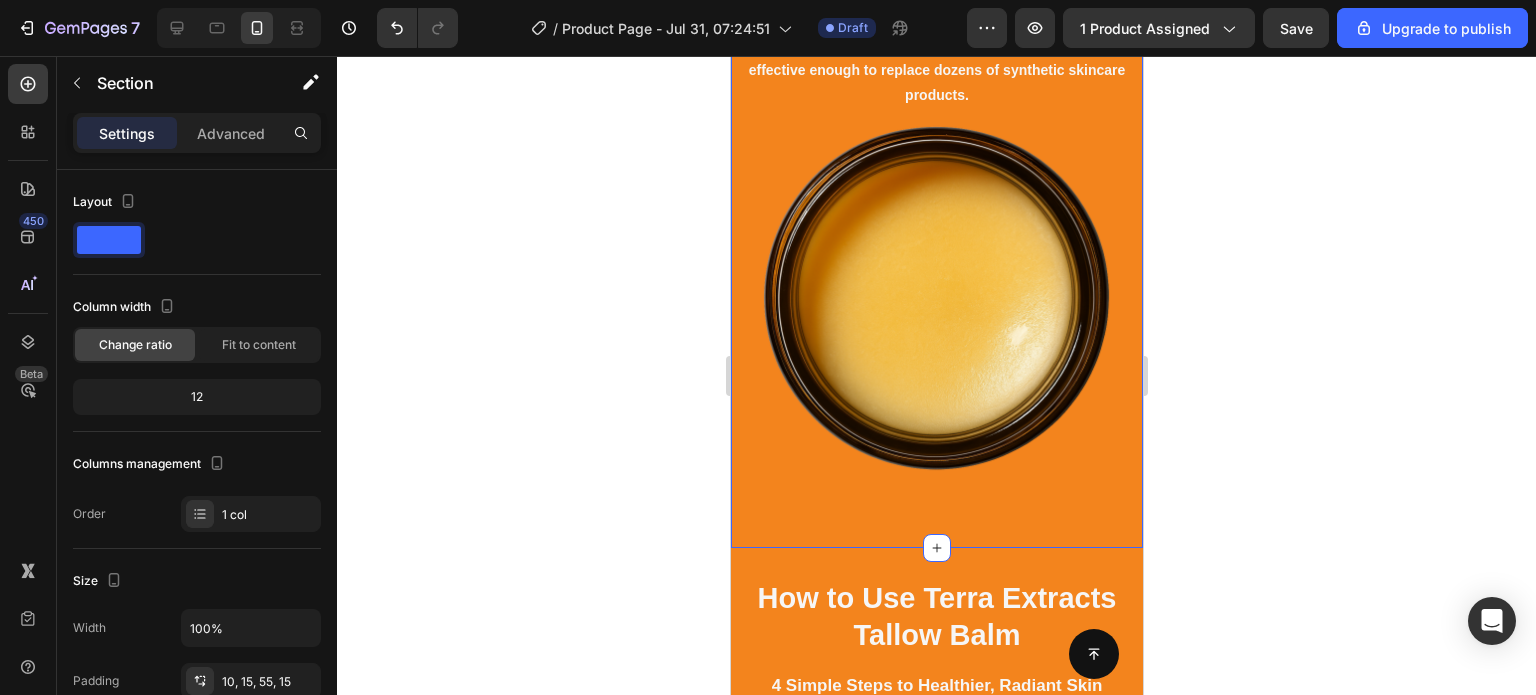 scroll, scrollTop: 3064, scrollLeft: 0, axis: vertical 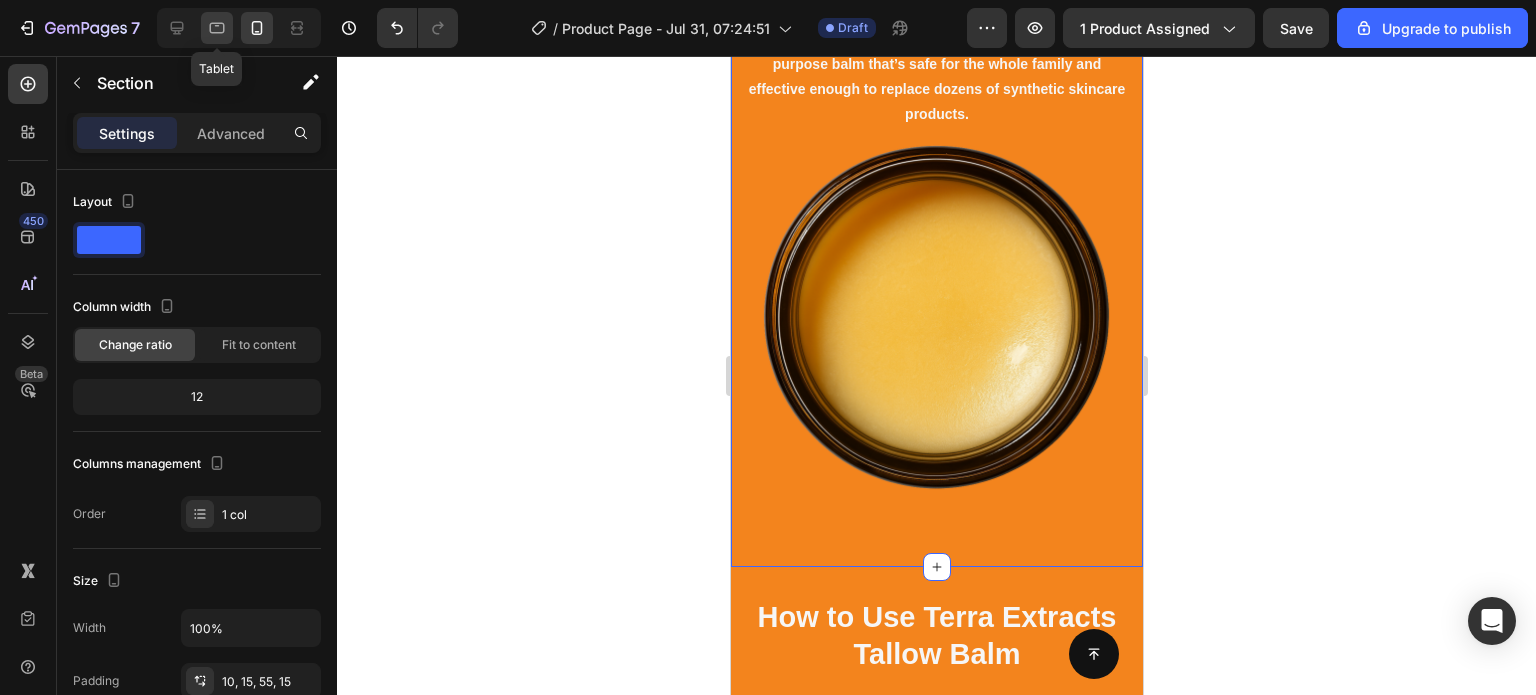 click 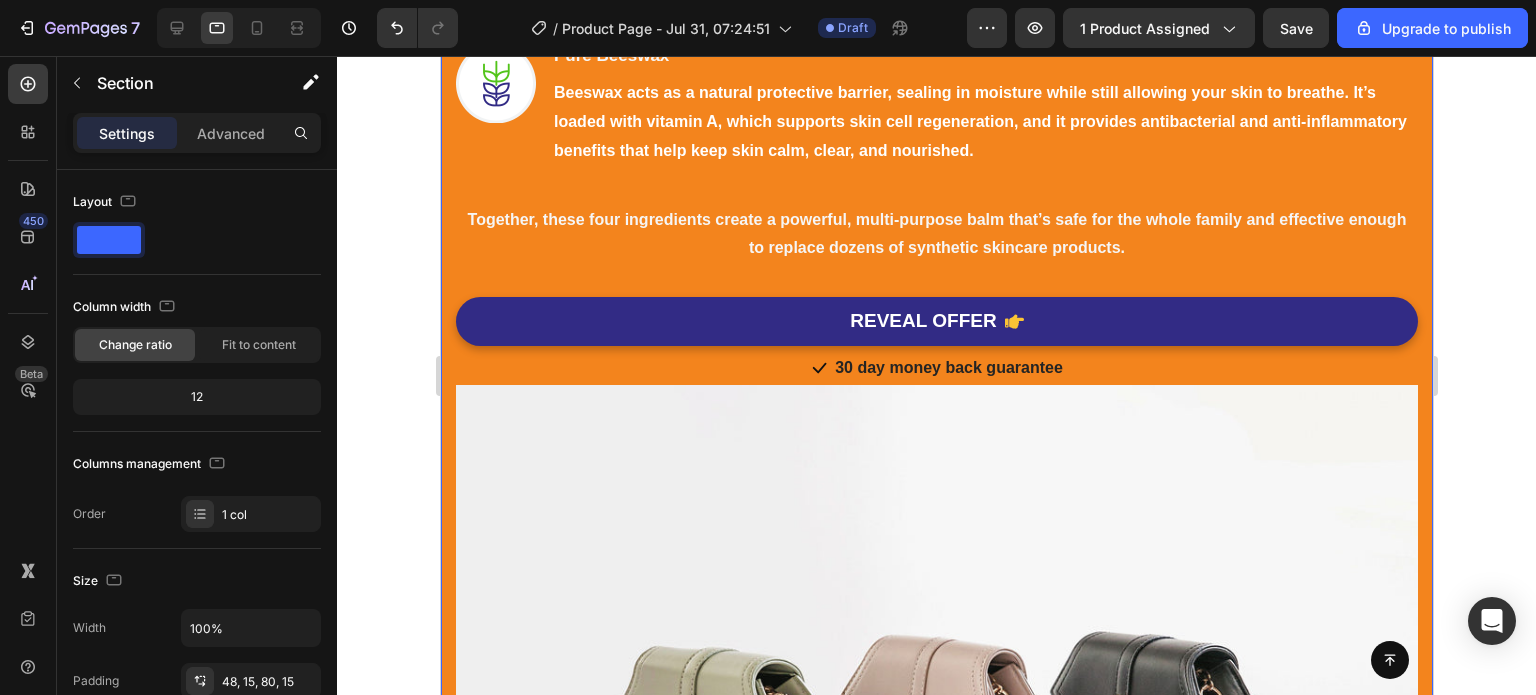 scroll, scrollTop: 2556, scrollLeft: 0, axis: vertical 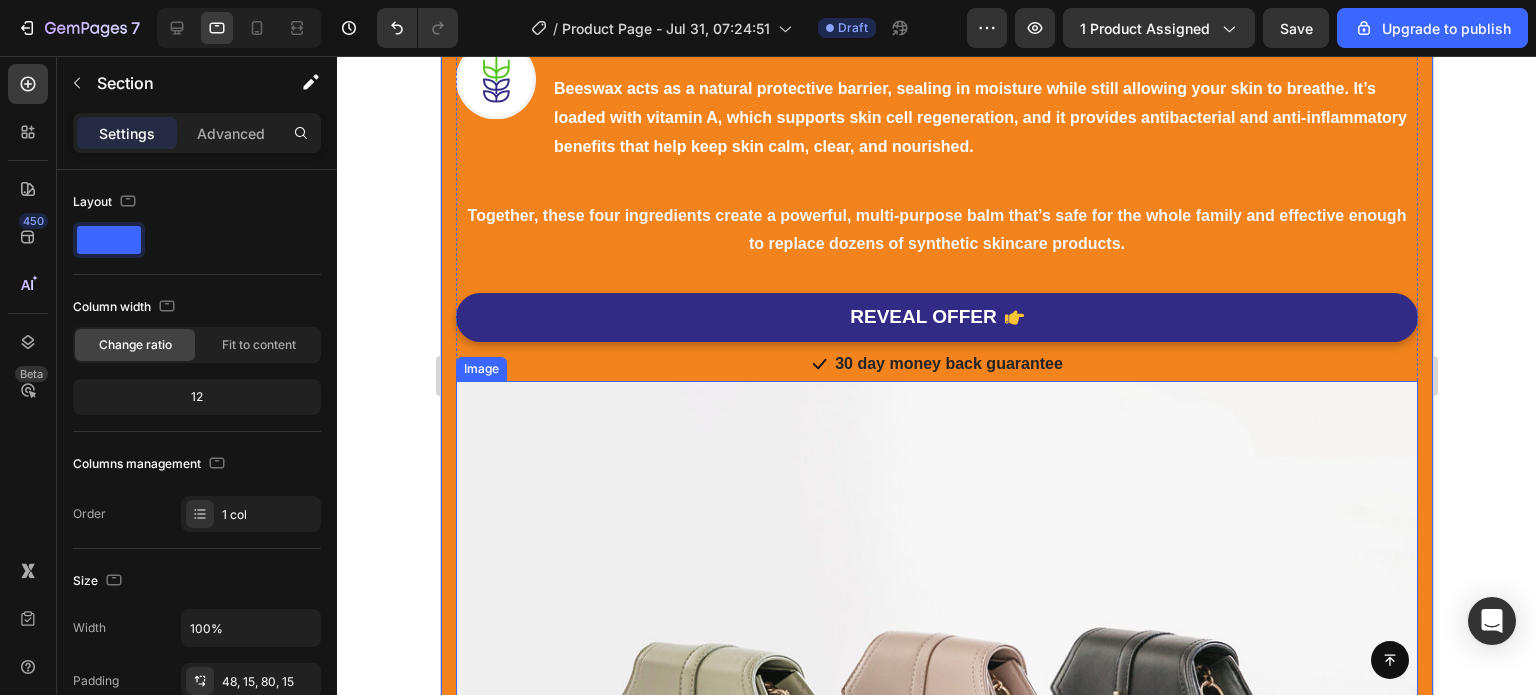 click at bounding box center (936, 742) 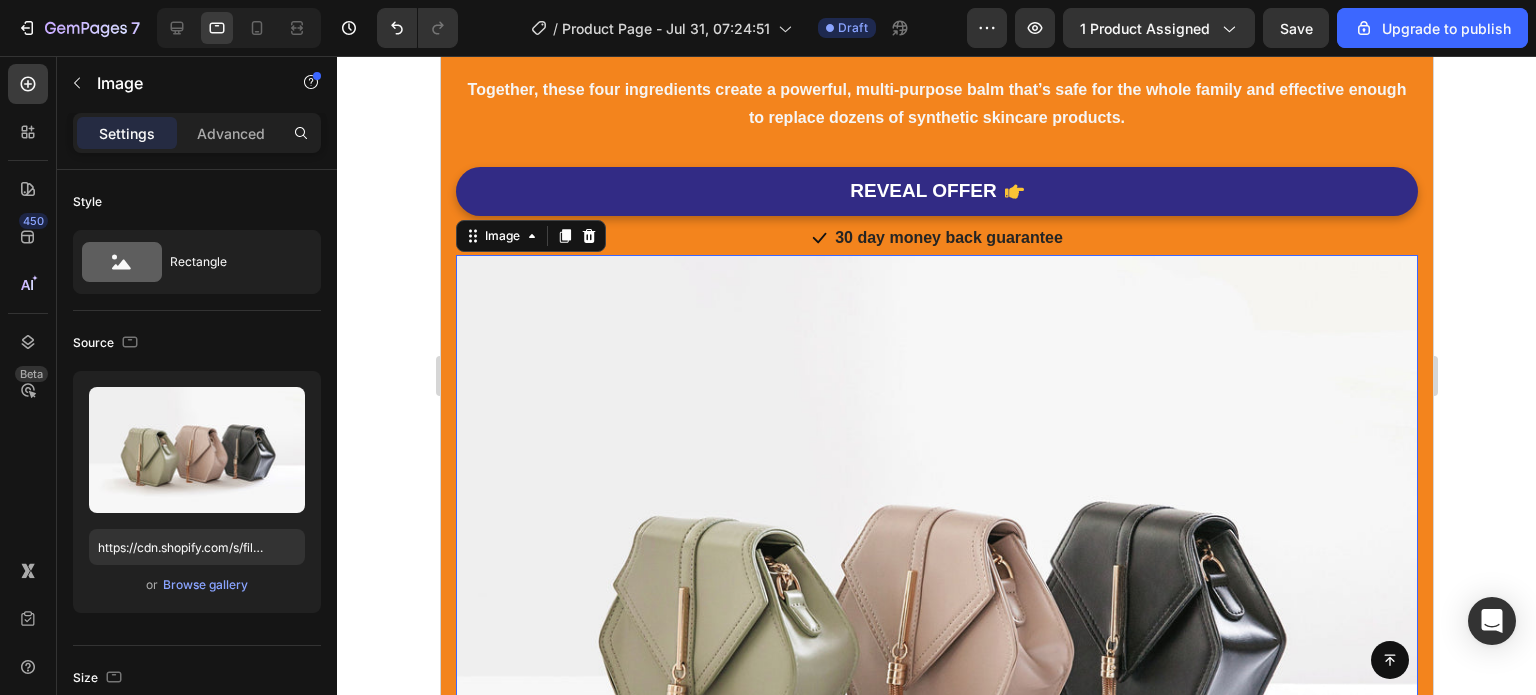 scroll, scrollTop: 2699, scrollLeft: 0, axis: vertical 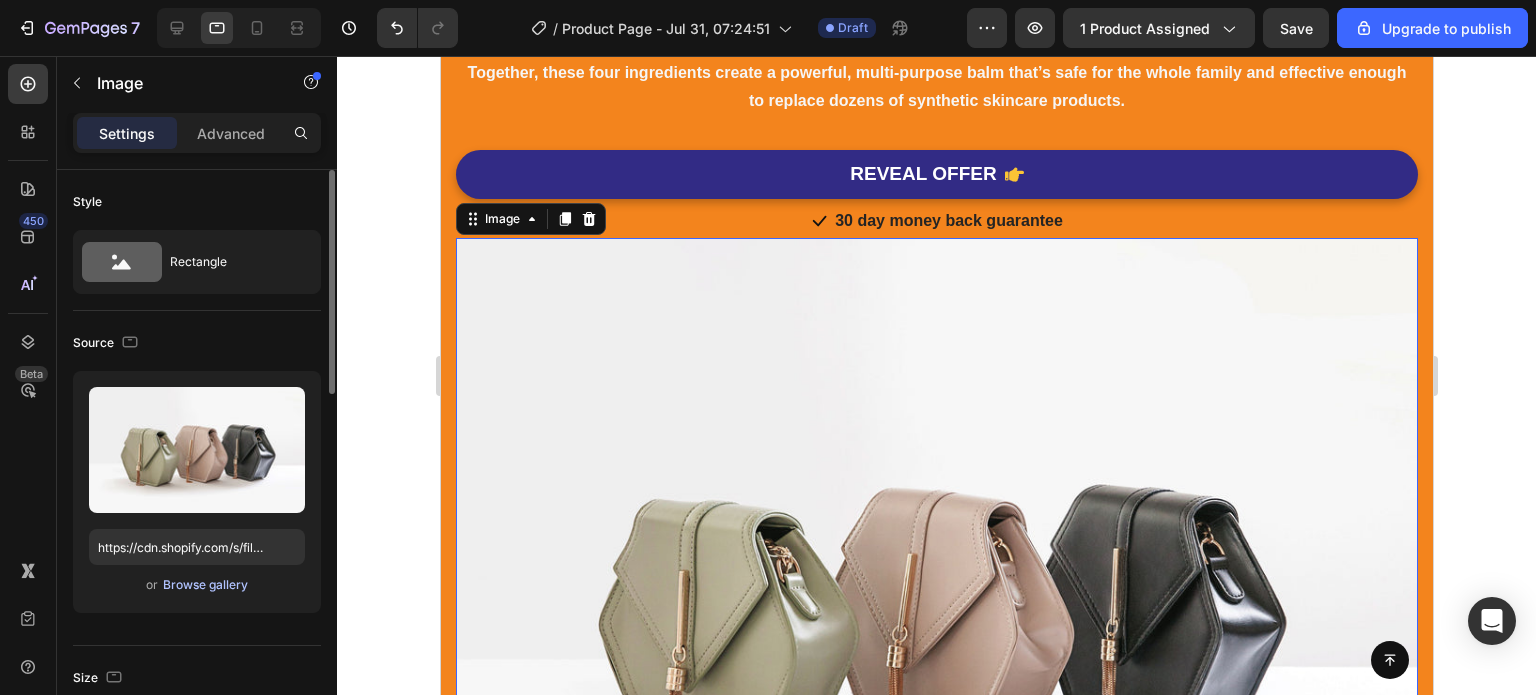 click on "Browse gallery" at bounding box center (205, 585) 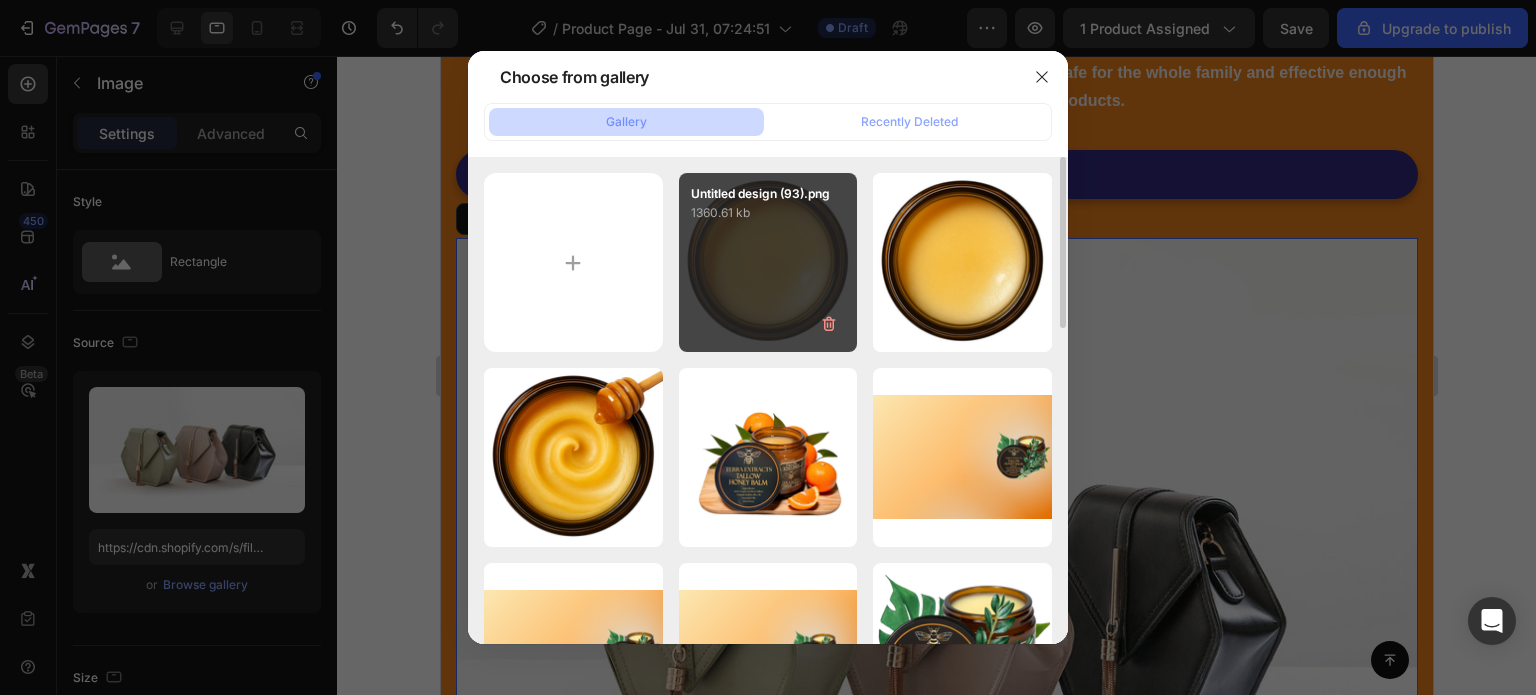 click on "Untitled design (93).png 1360.61 kb" at bounding box center [768, 262] 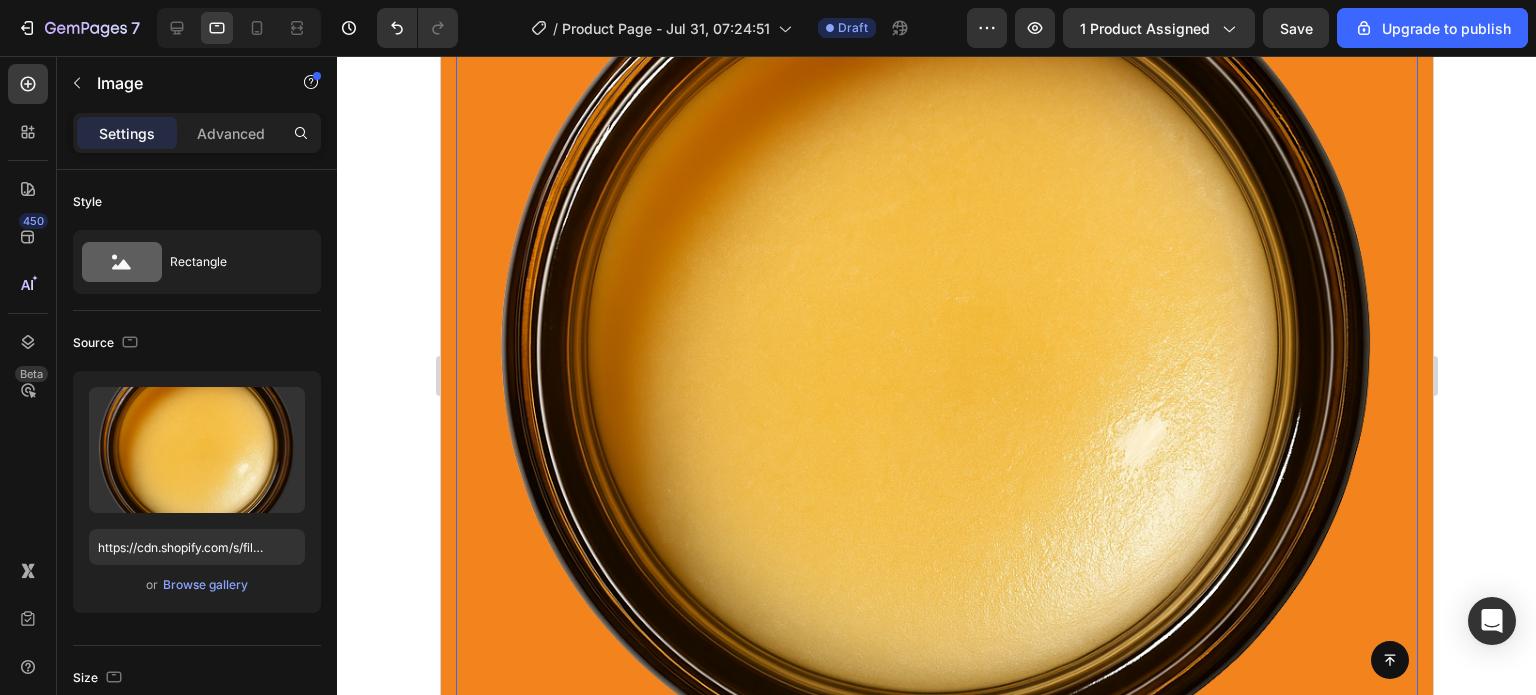 scroll, scrollTop: 3044, scrollLeft: 0, axis: vertical 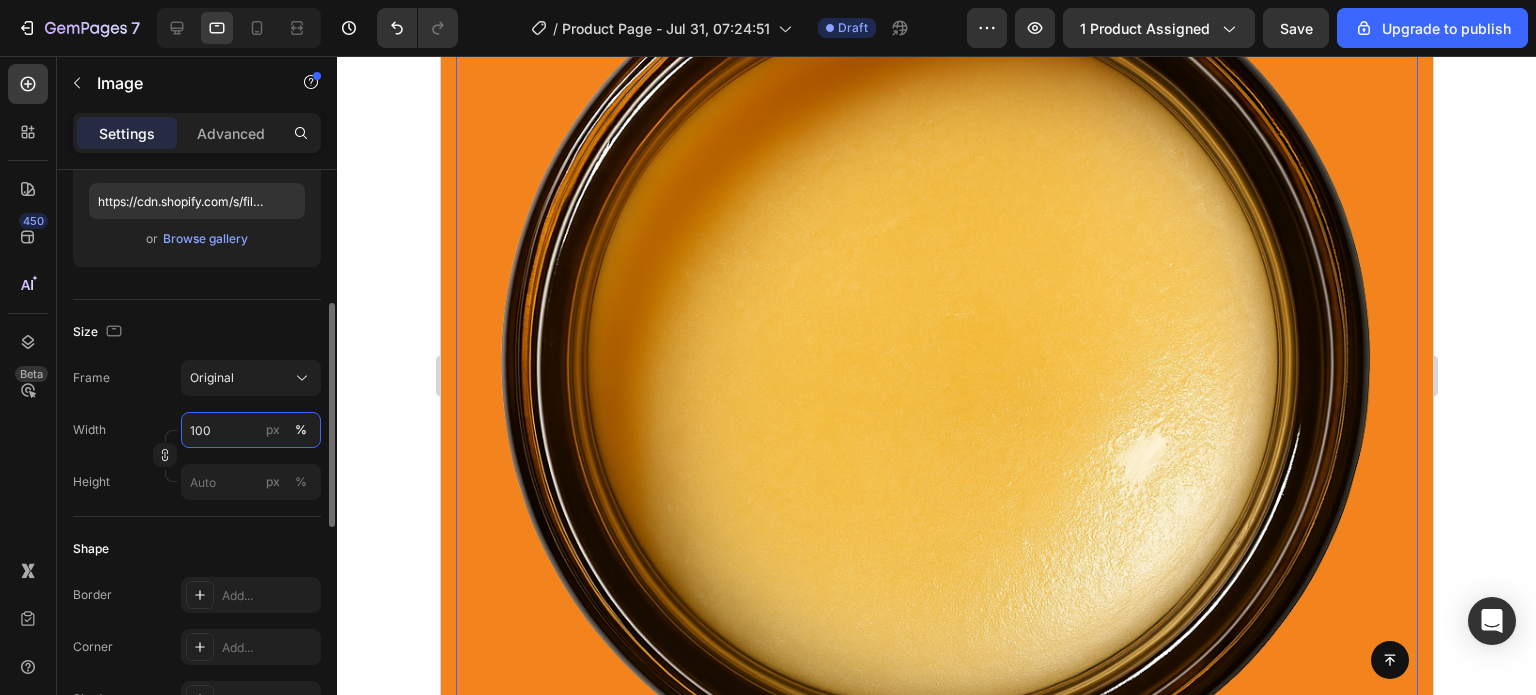click on "100" at bounding box center [251, 430] 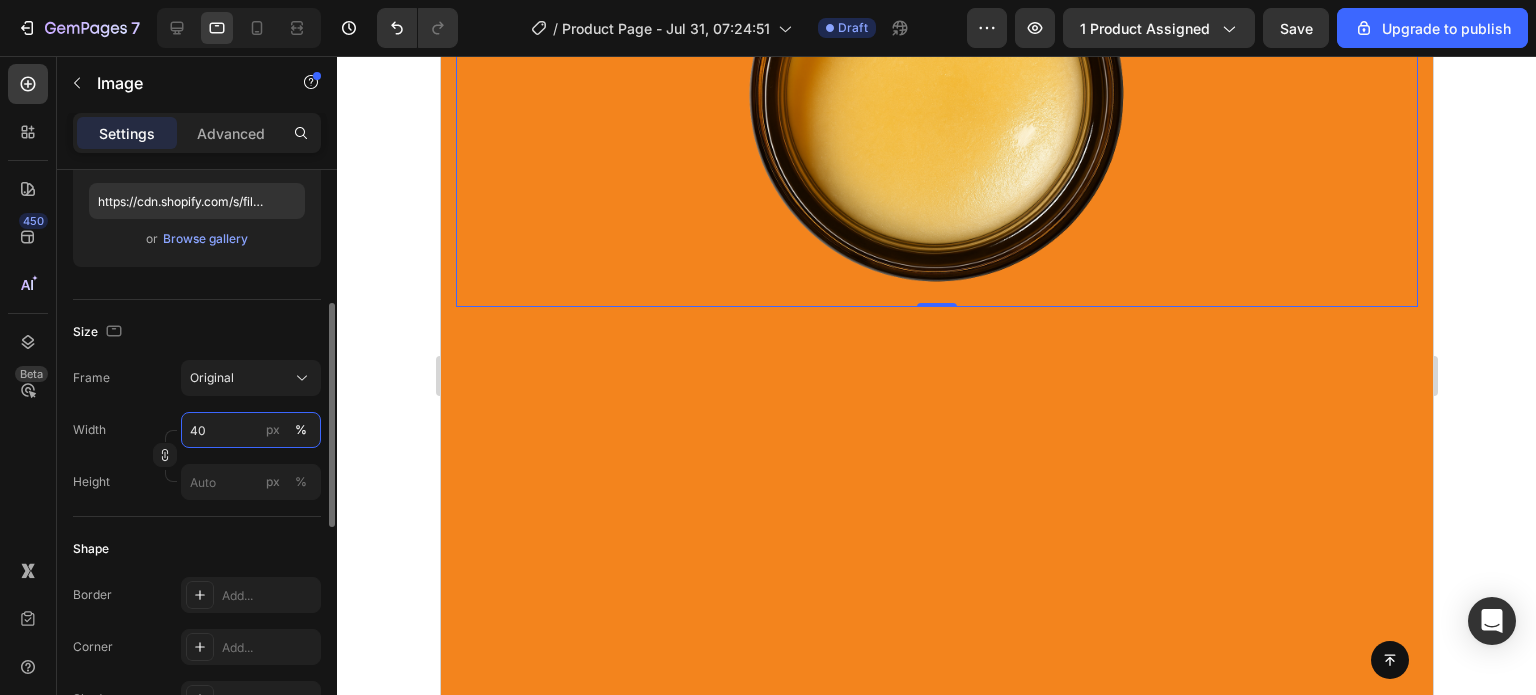 type on "39" 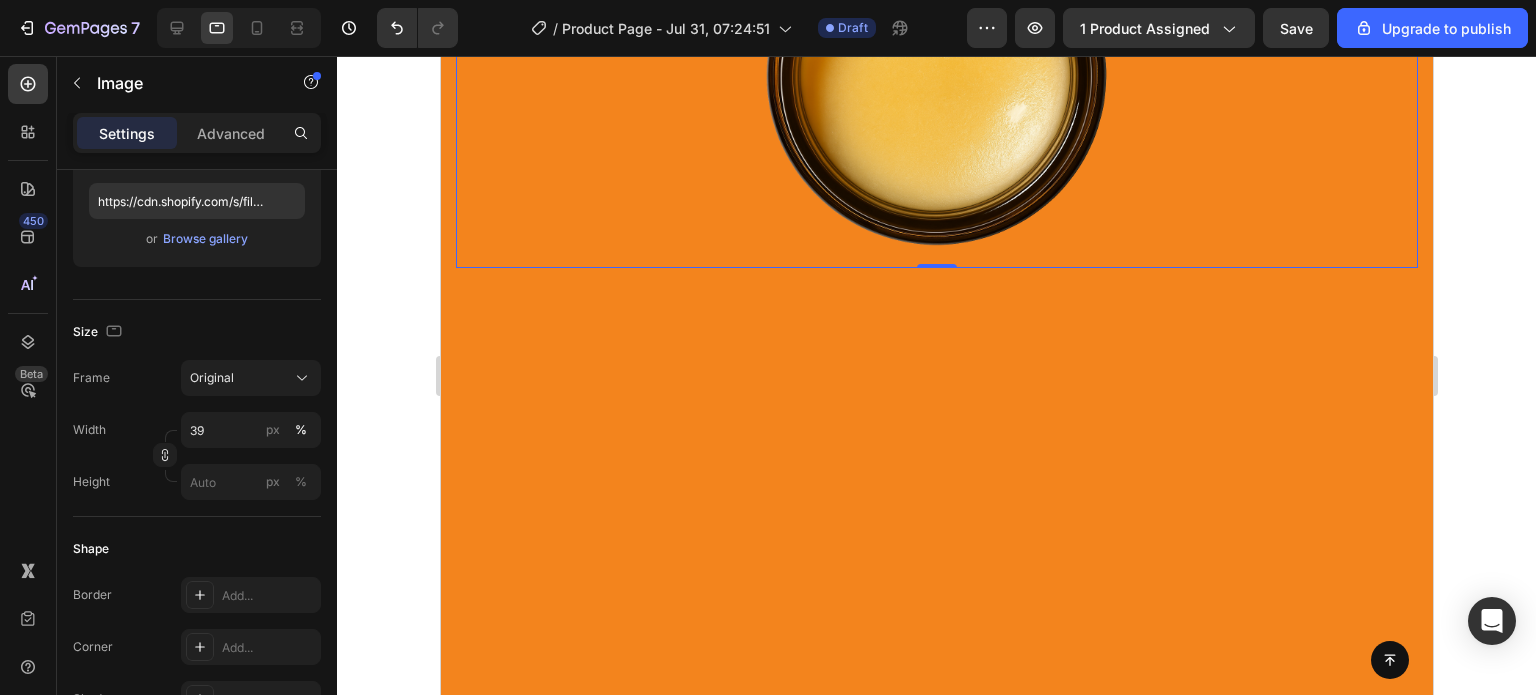 click 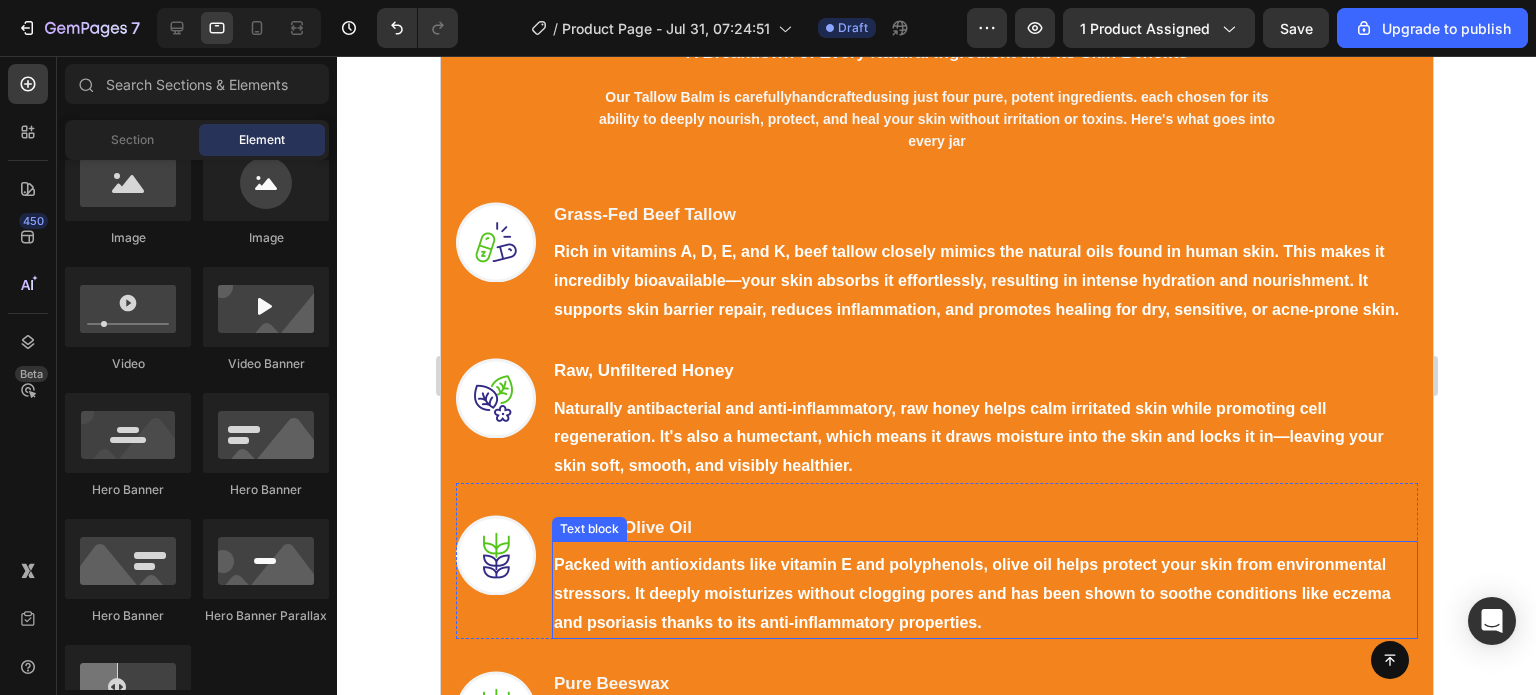 scroll, scrollTop: 1915, scrollLeft: 0, axis: vertical 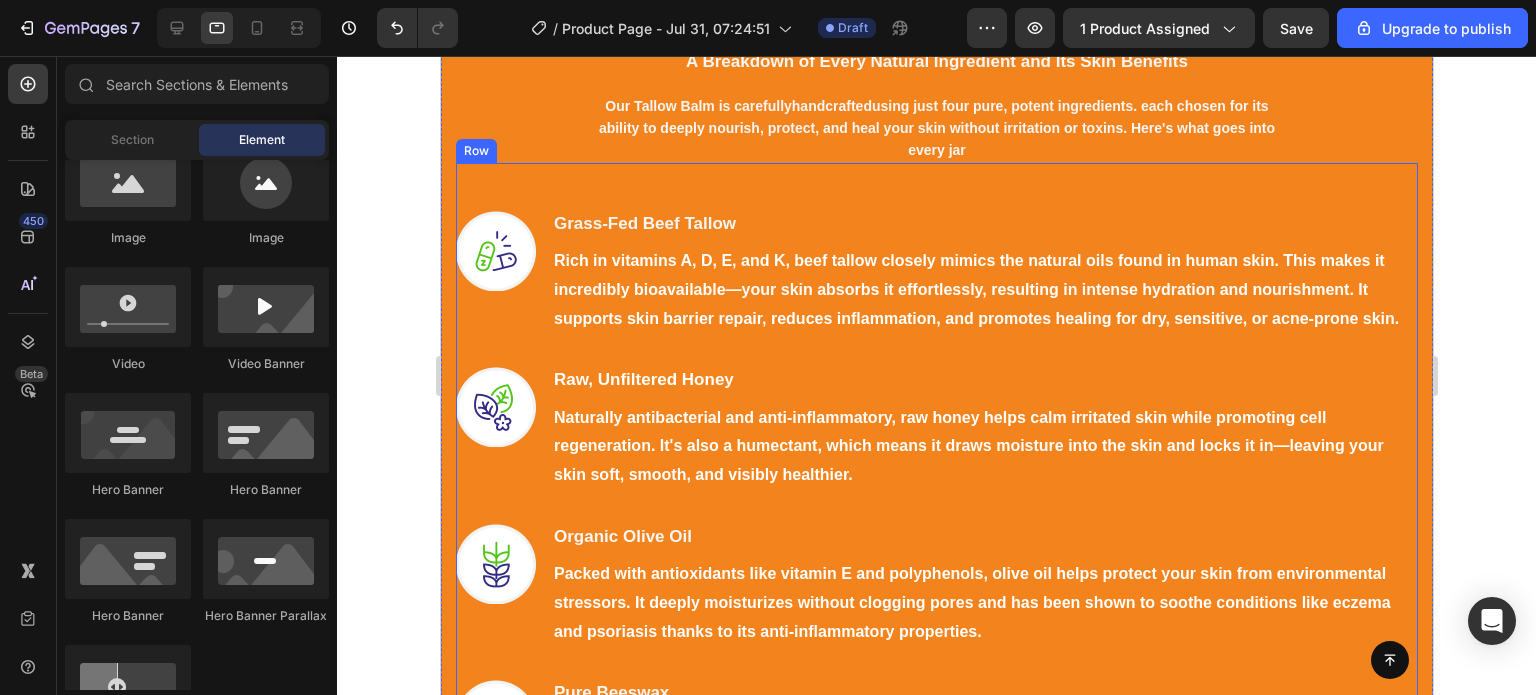 click on "Image Grass-Fed Beef Tallow Heading Rich in vitamins A, D, E, and K, beef tallow closely mimics the natural oils found in human skin. This makes it incredibly bioavailable—your skin absorbs it effortlessly, resulting in intense hydration and nourishment. It supports skin barrier repair, reduces inflammation, and promotes healing for dry, sensitive, or acne-prone skin. Text block Row Image Raw, Unfiltered Honey Heading Naturally antibacterial and anti-inflammatory, raw honey helps calm irritated skin while promoting cell regeneration. It's also a humectant, which means it draws moisture into the skin and locks it in—leaving your skin soft, smooth, and visibly healthier. Text block Row Image Organic Olive Oil Heading Packed with antioxidants like vitamin E and polyphenols, olive oil helps protect your skin from environmental stressors. It deeply moisturizes without clogging pores and has been shown to soothe conditions like eczema and psoriasis thanks to its anti-inflammatory properties. Text block Row Row" at bounding box center [936, 780] 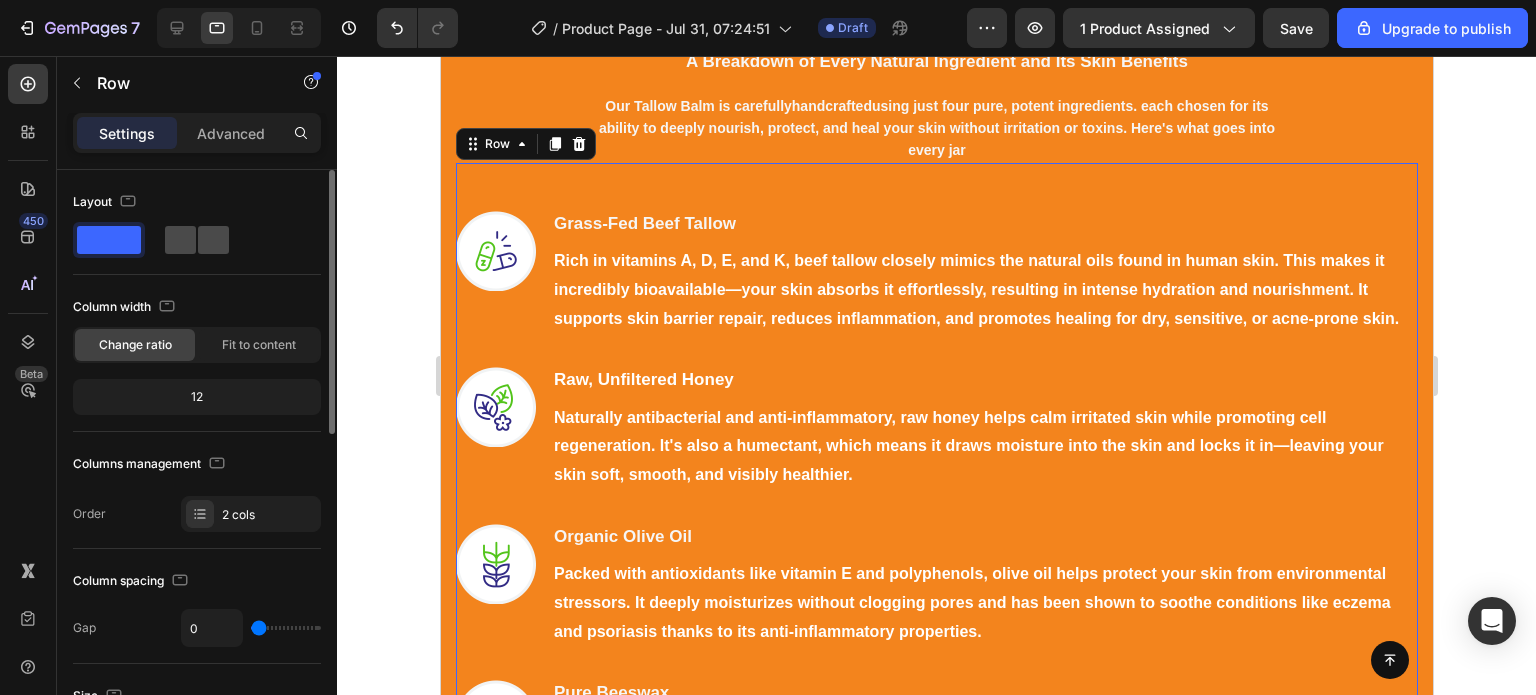 click 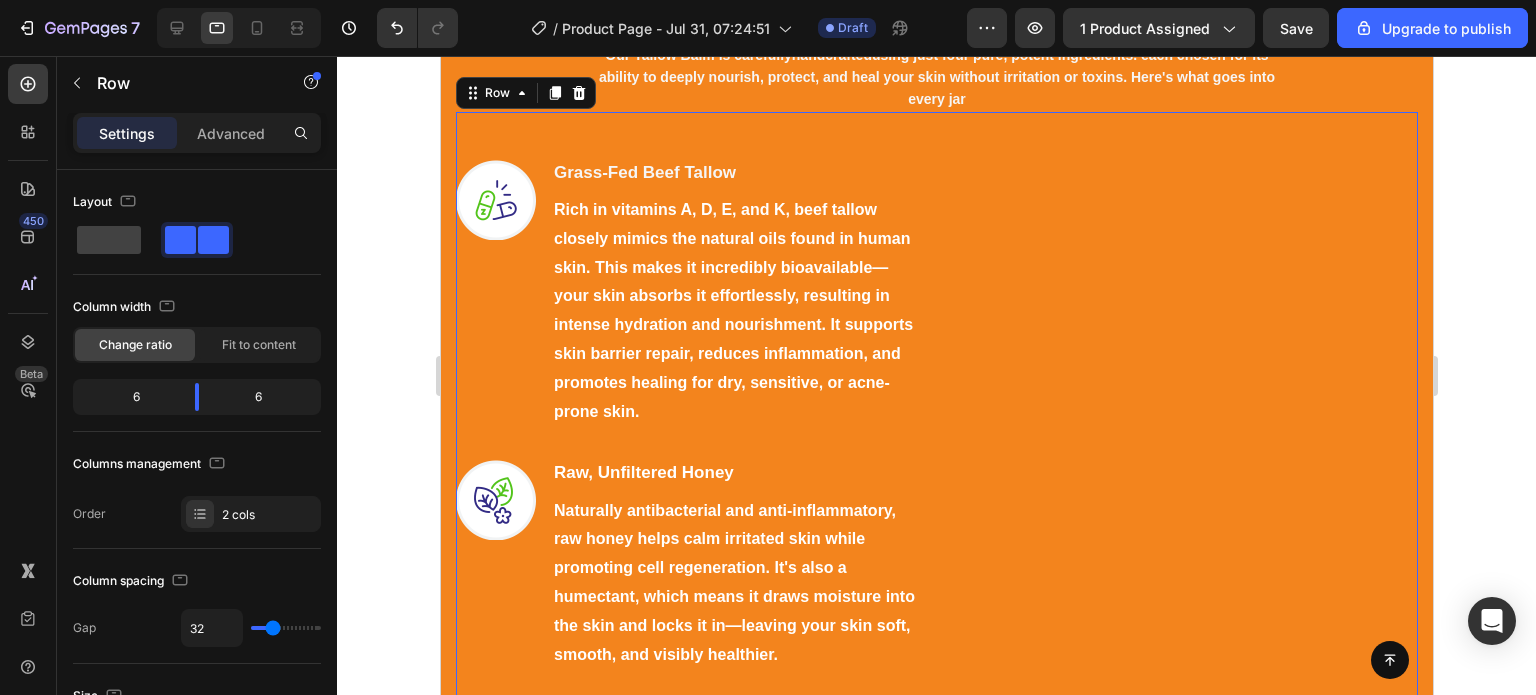 scroll, scrollTop: 2331, scrollLeft: 0, axis: vertical 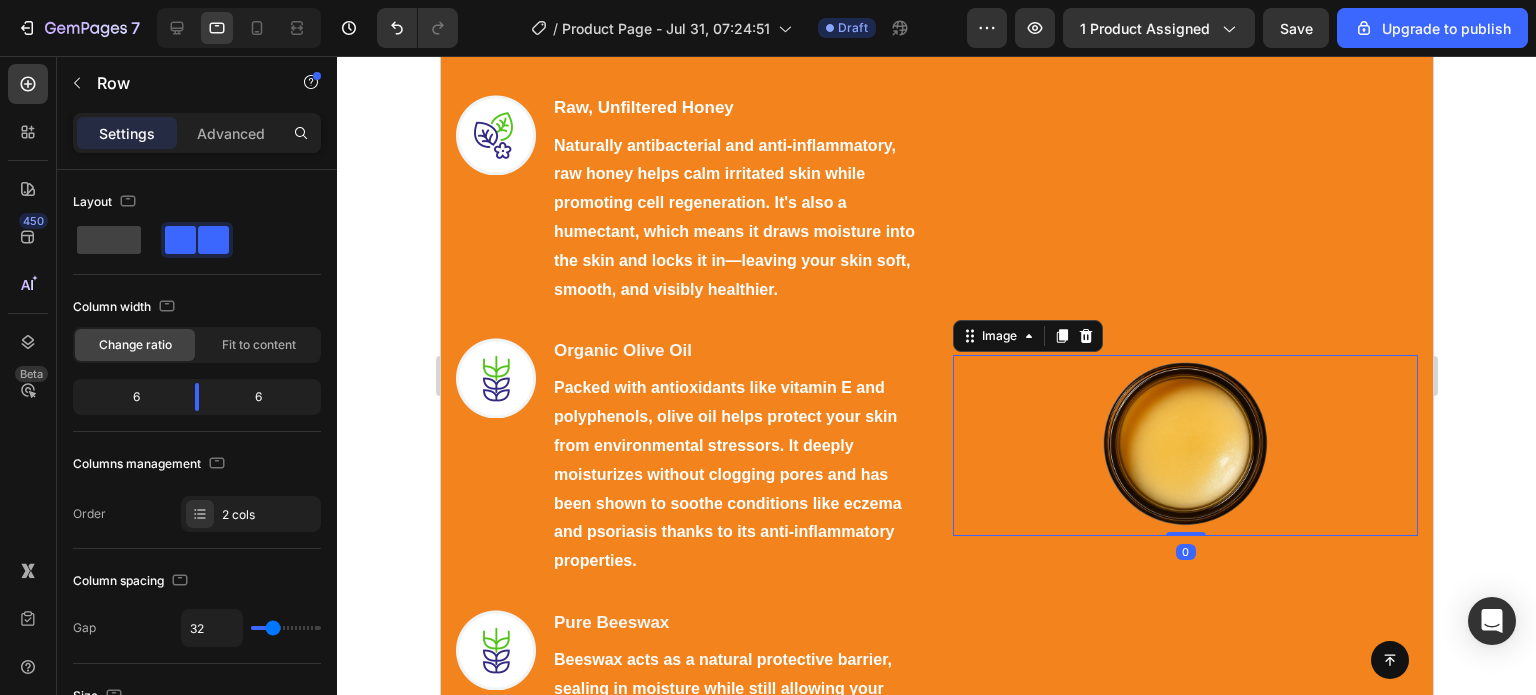 click at bounding box center [1184, 445] 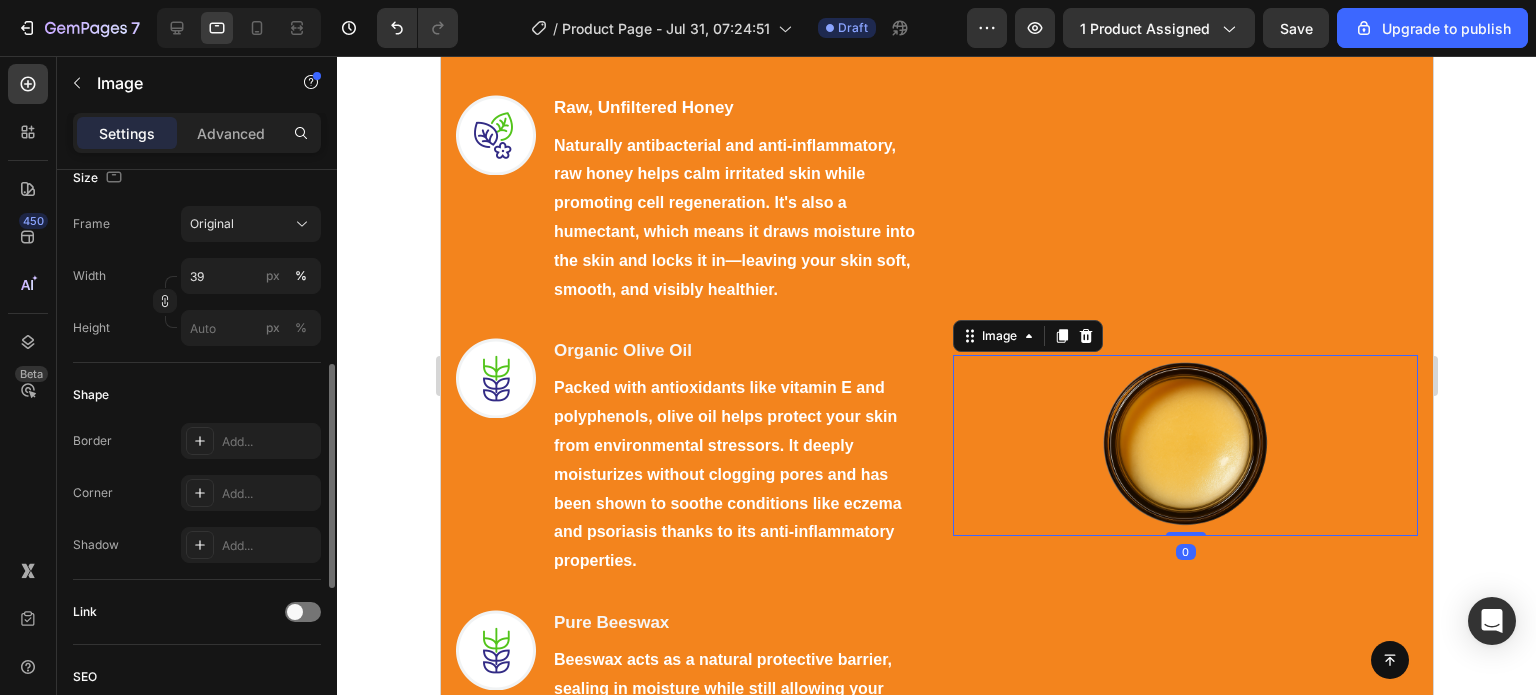 scroll, scrollTop: 501, scrollLeft: 0, axis: vertical 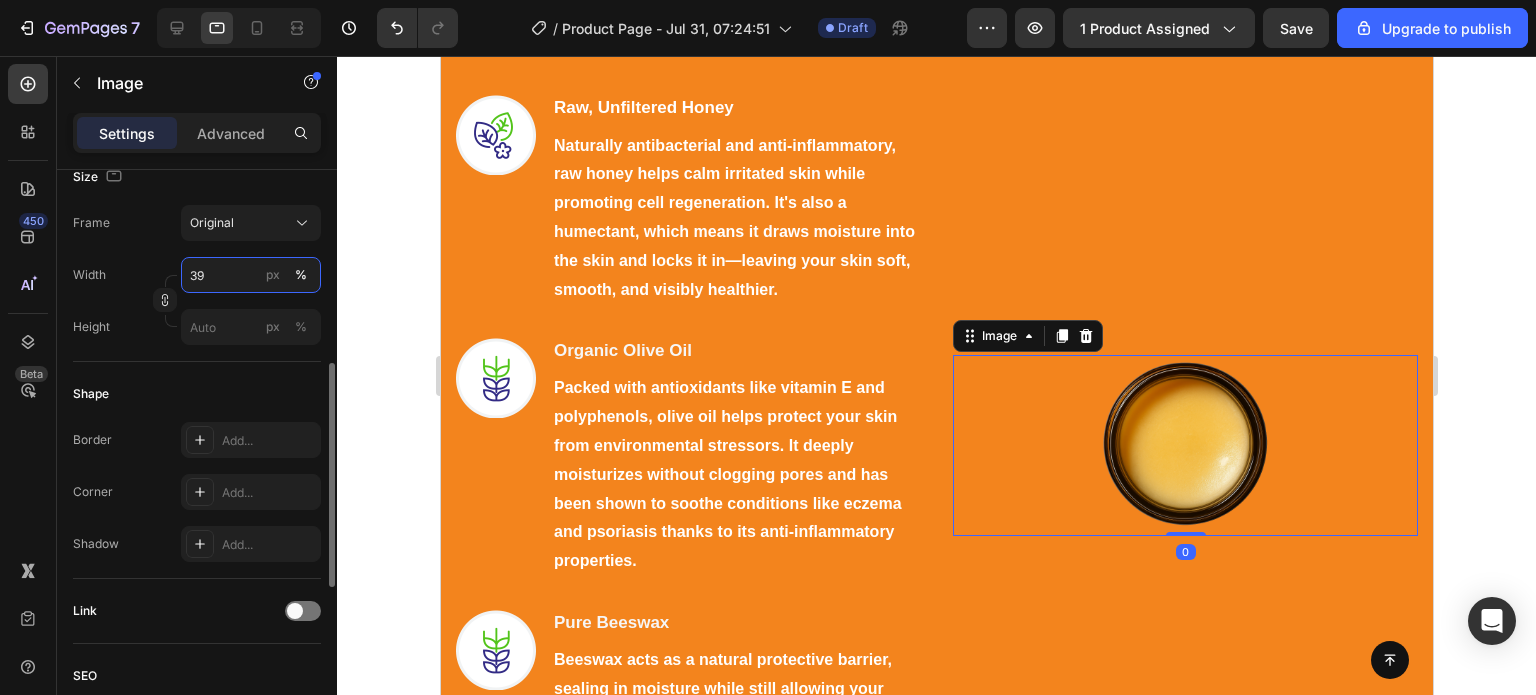click on "39" at bounding box center [251, 275] 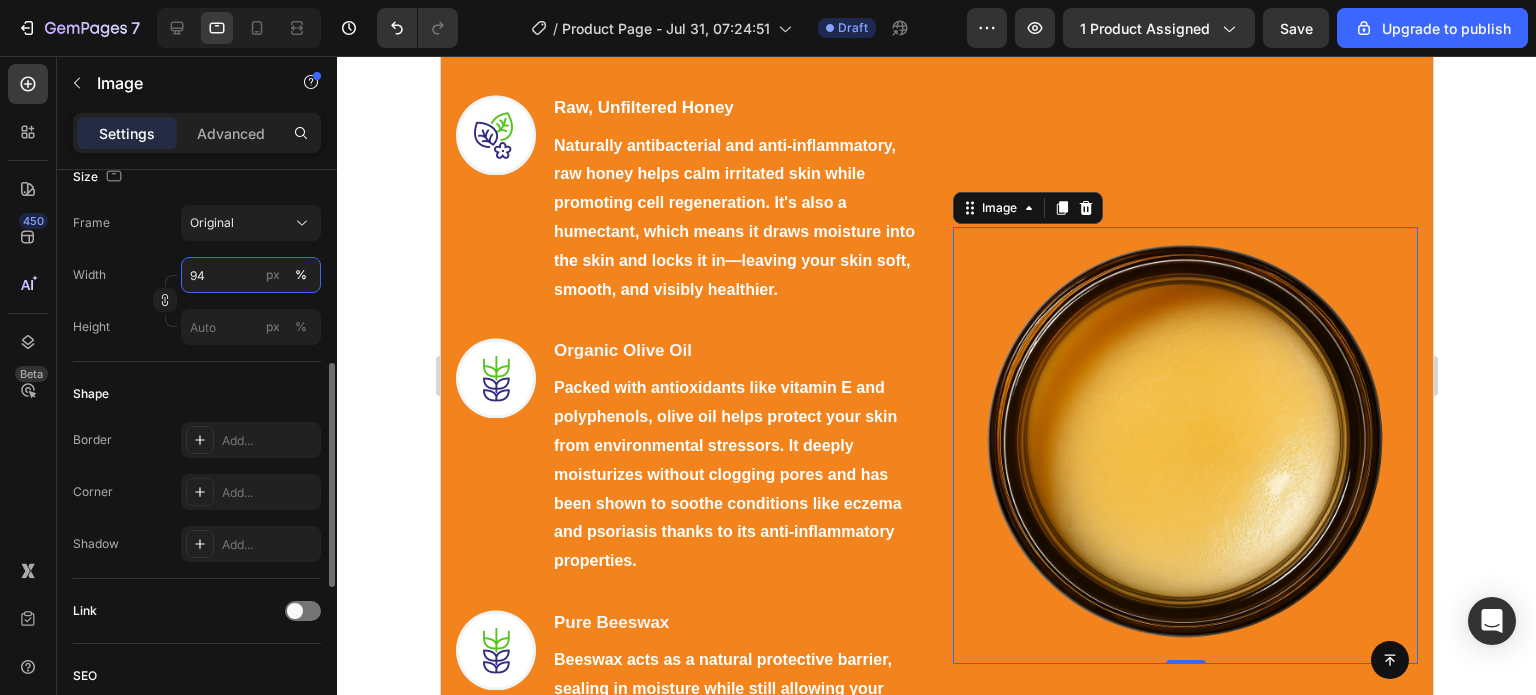 type on "95" 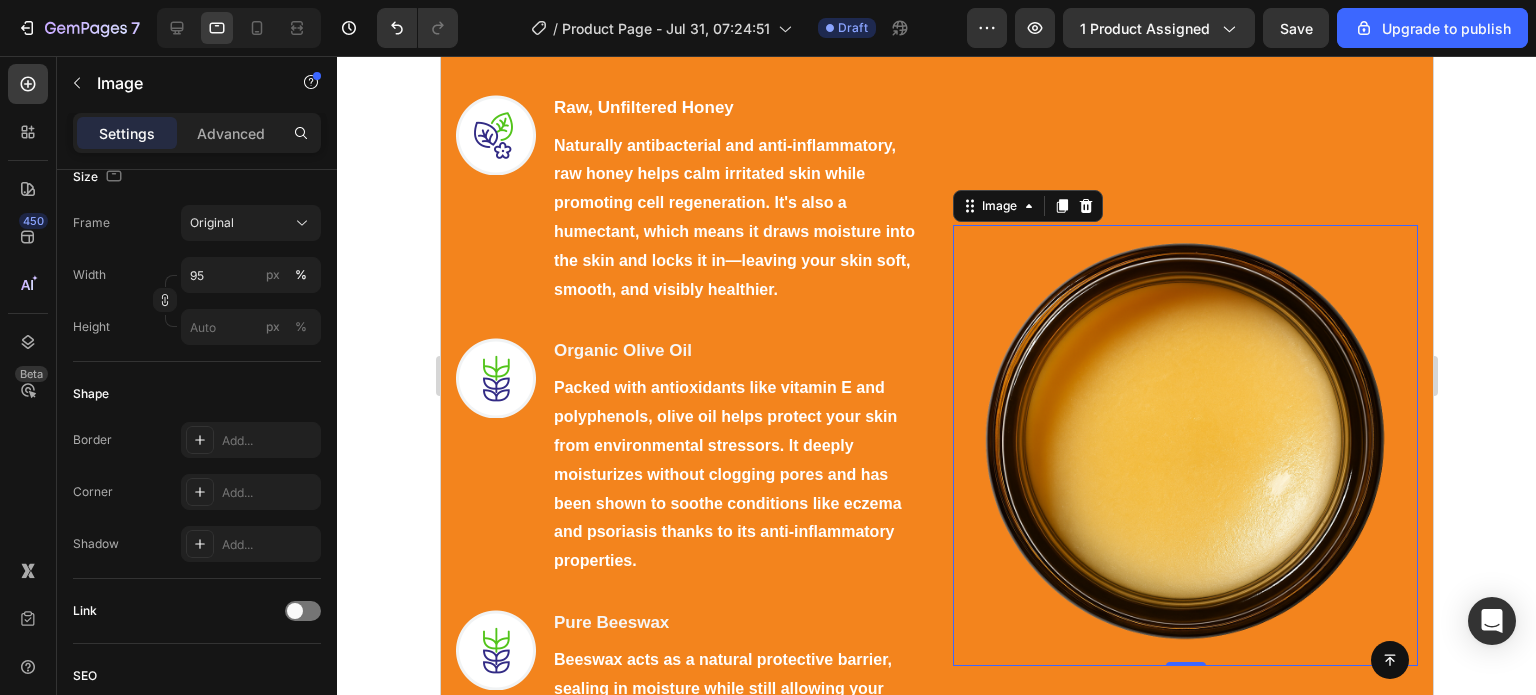 click 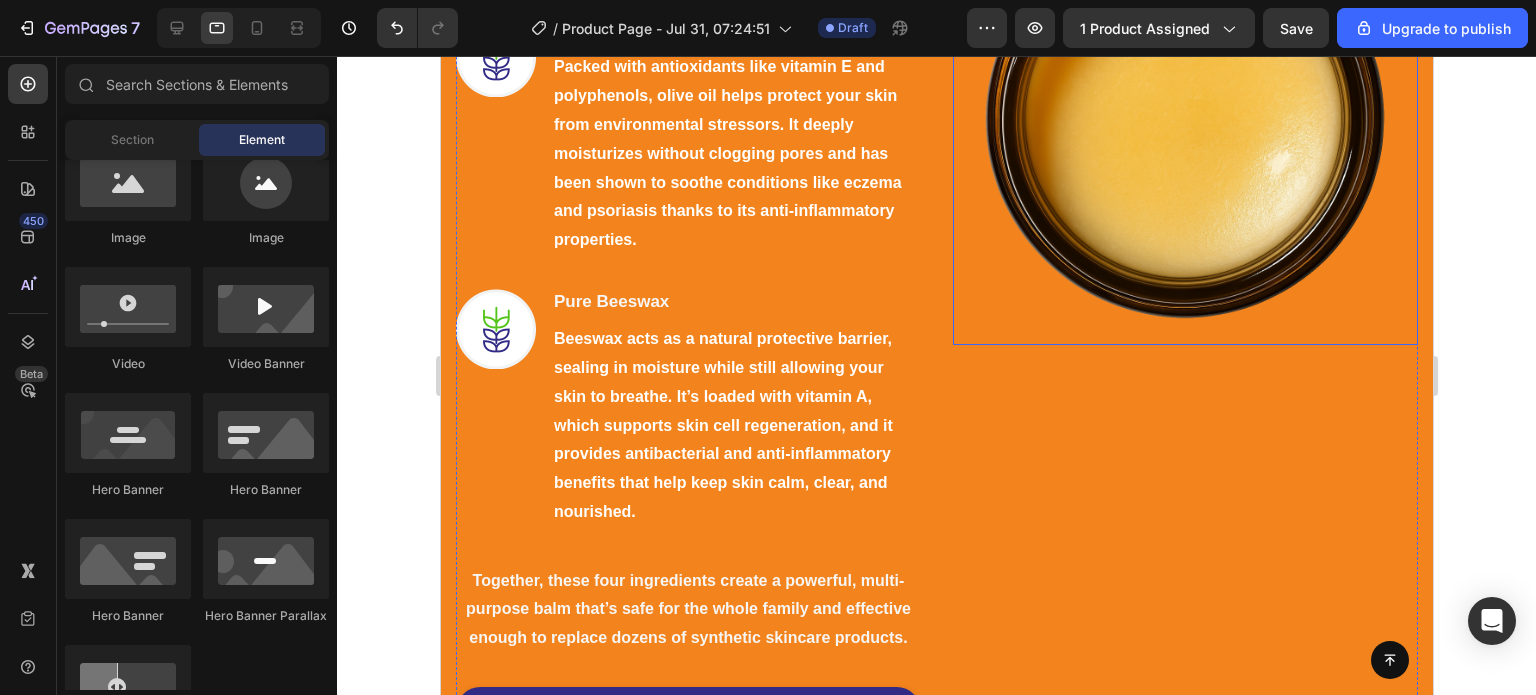 scroll, scrollTop: 2631, scrollLeft: 0, axis: vertical 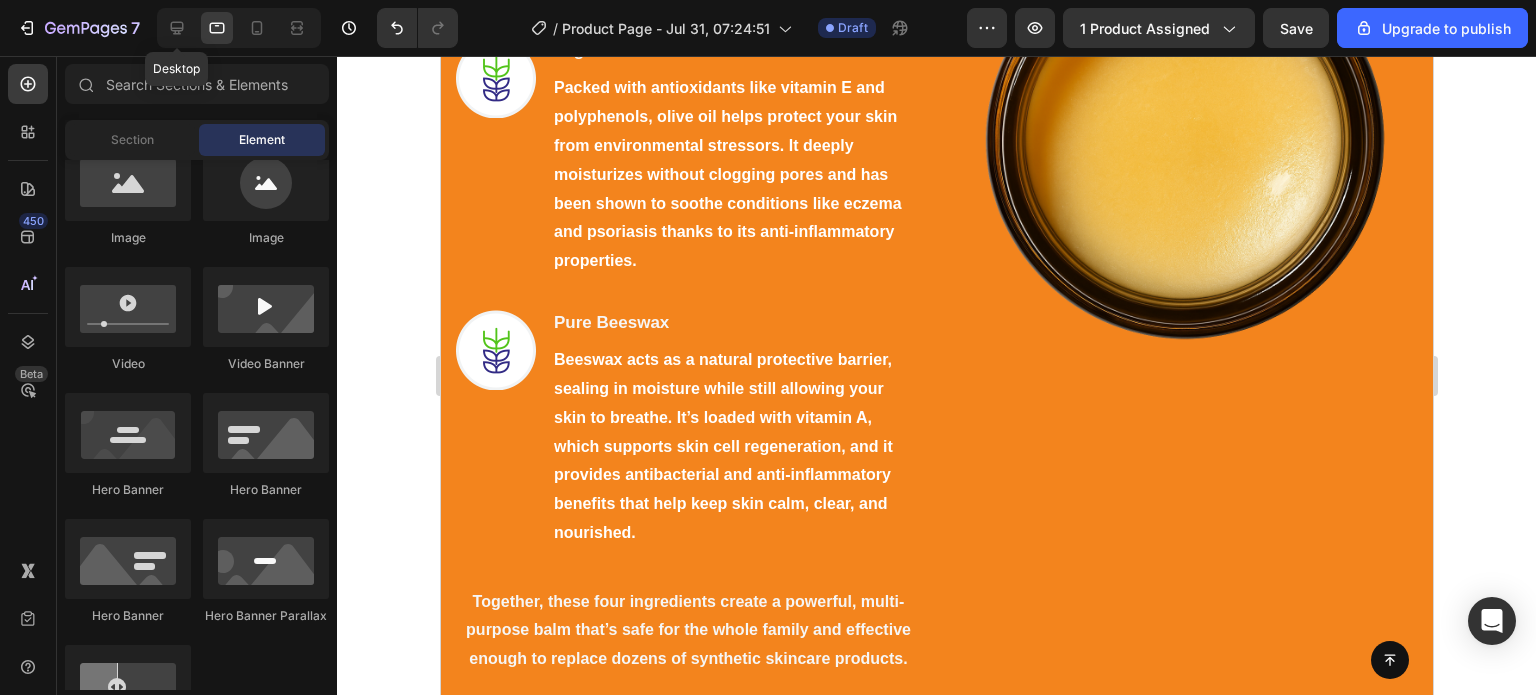 drag, startPoint x: 179, startPoint y: 35, endPoint x: 223, endPoint y: 59, distance: 50.119858 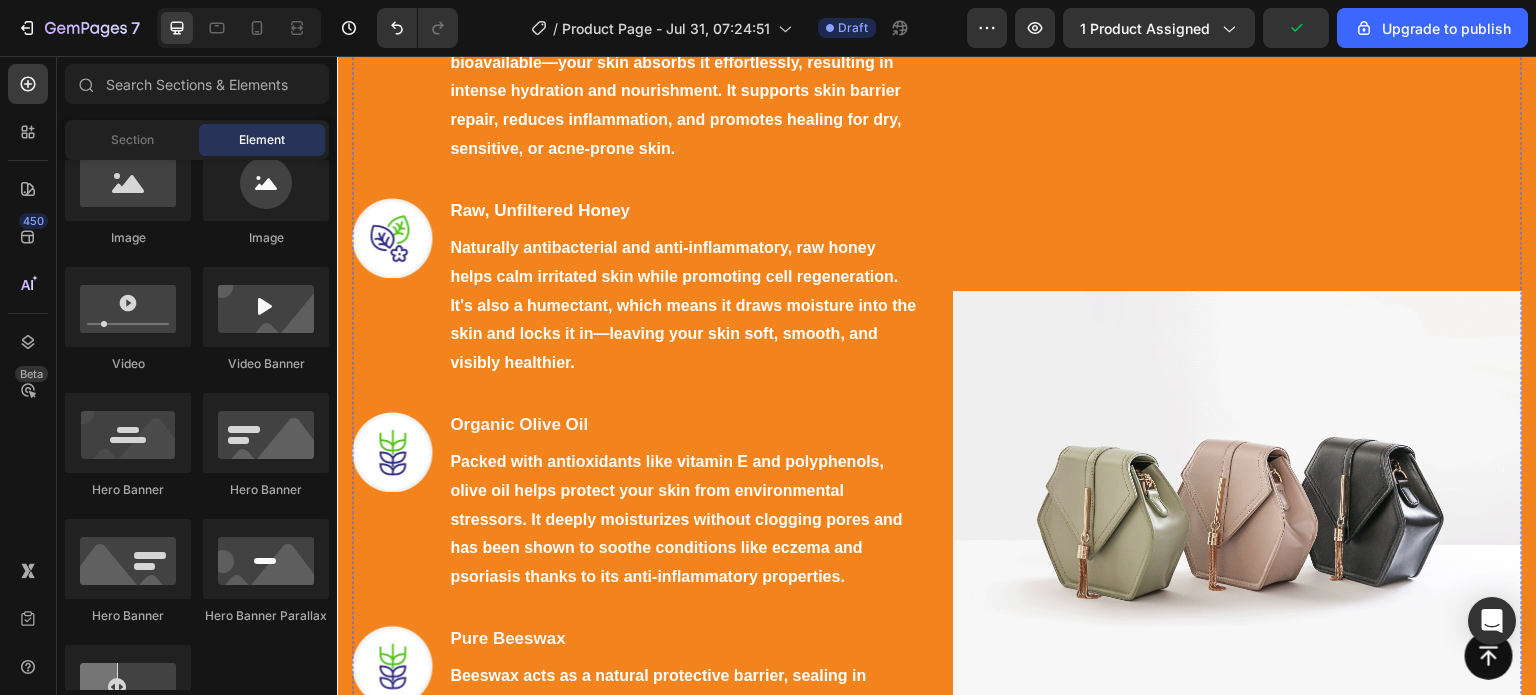 scroll, scrollTop: 2012, scrollLeft: 0, axis: vertical 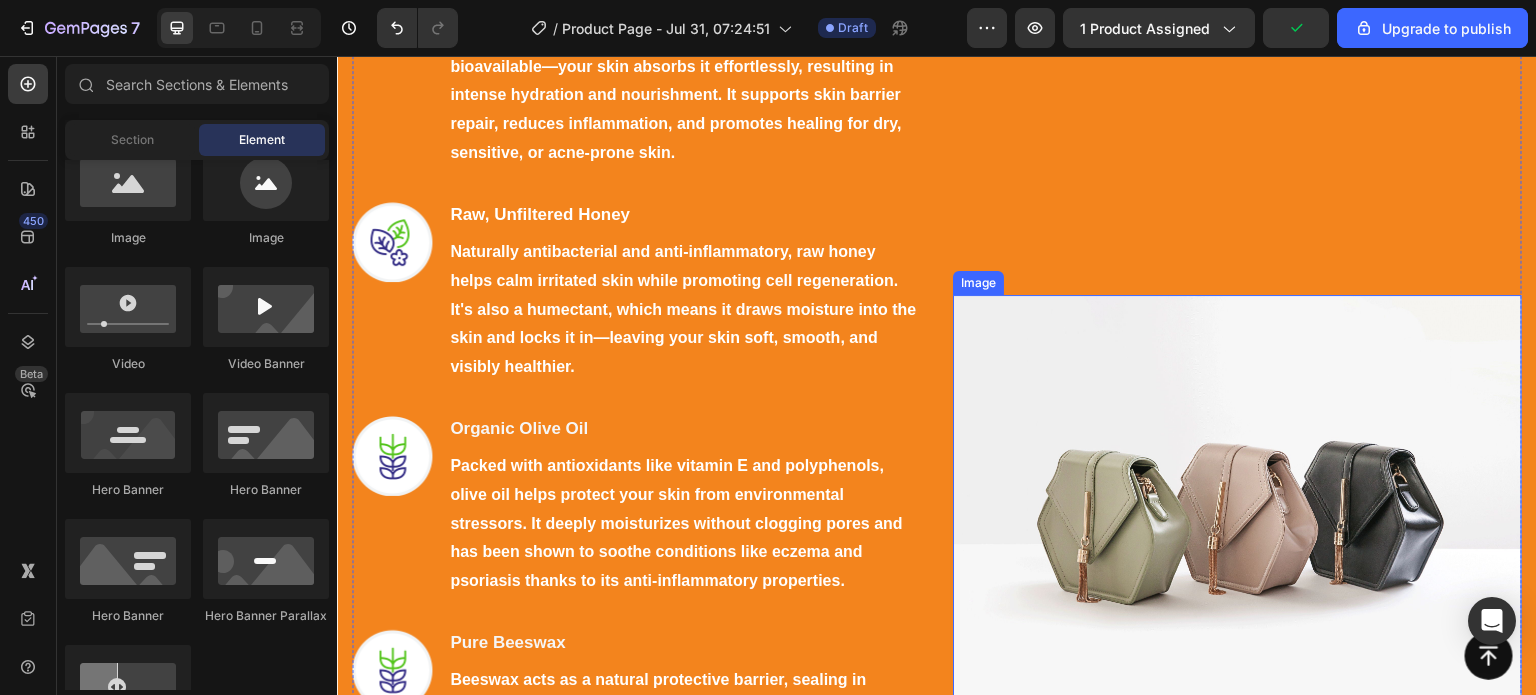 click at bounding box center (1237, 508) 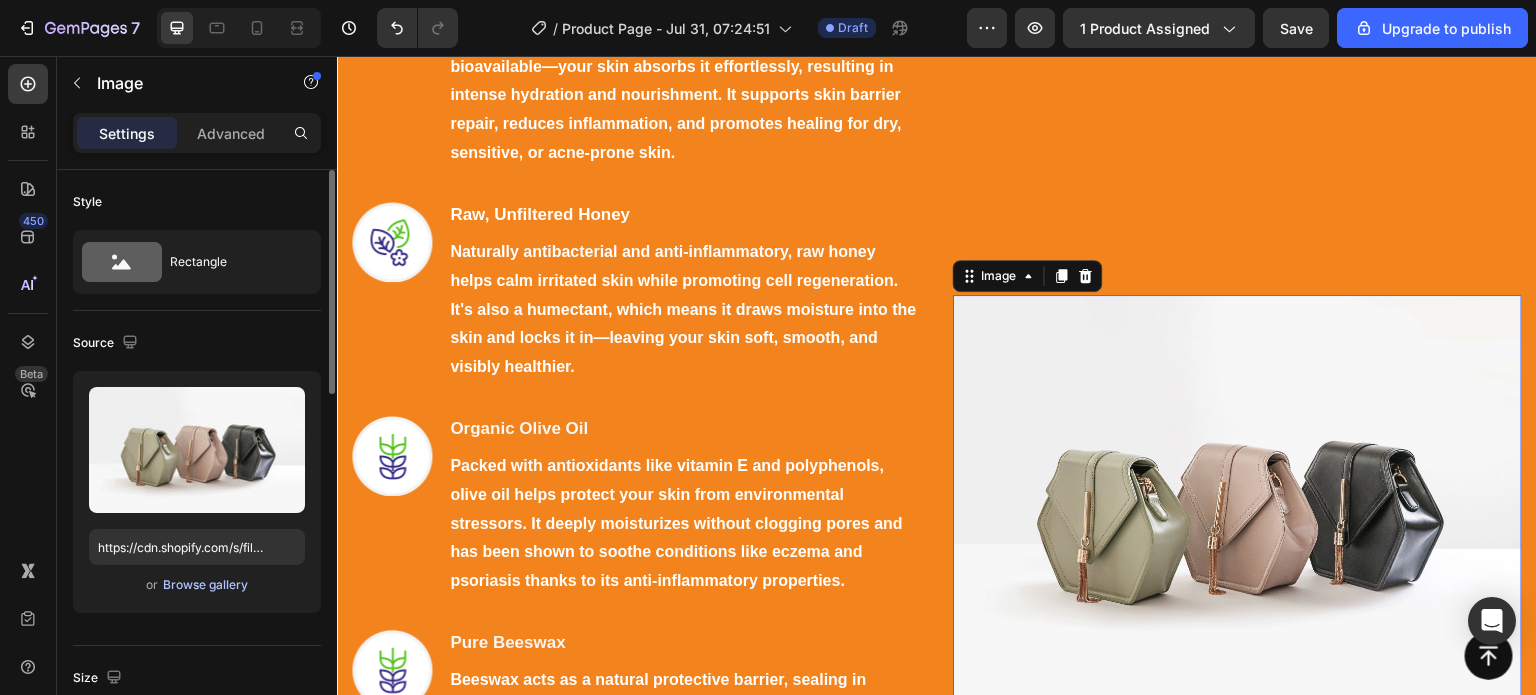 click on "Browse gallery" at bounding box center (205, 585) 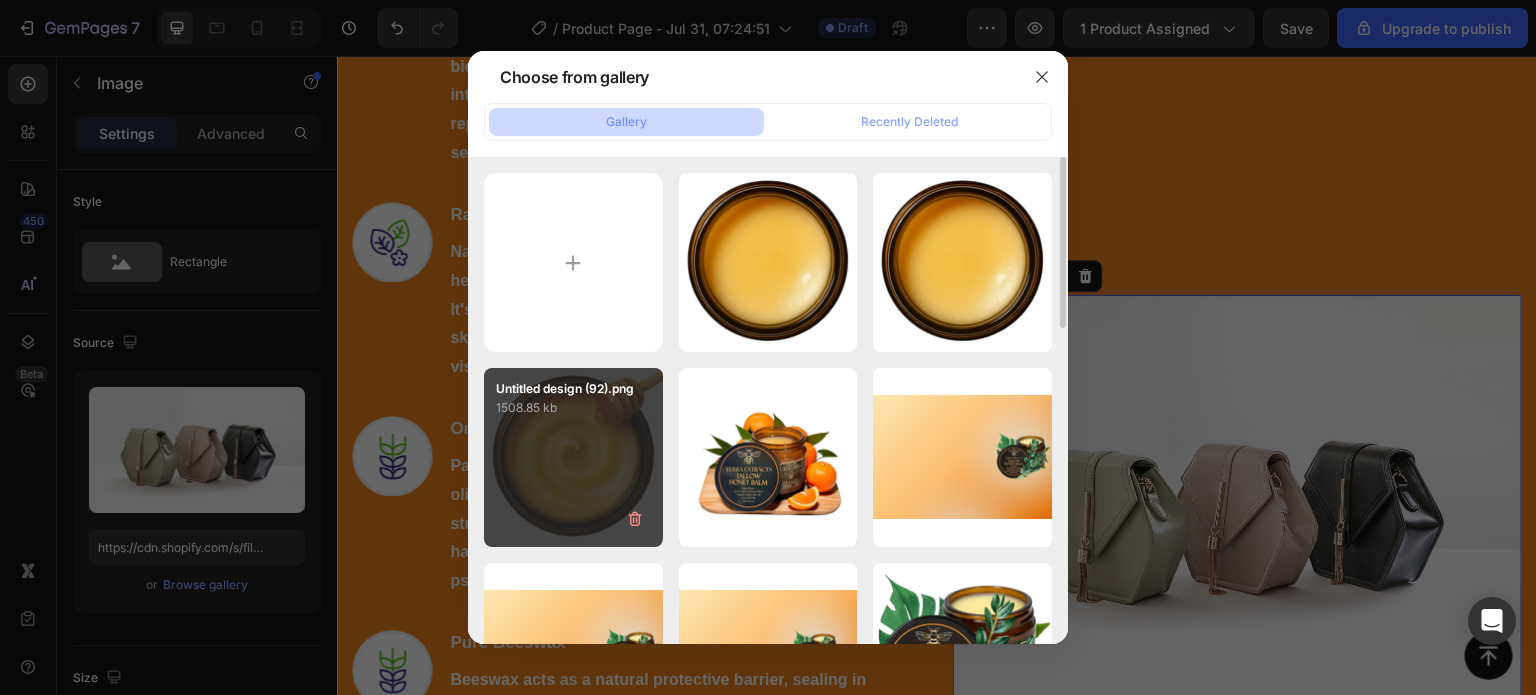 click on "1508.85 kb" at bounding box center [573, 408] 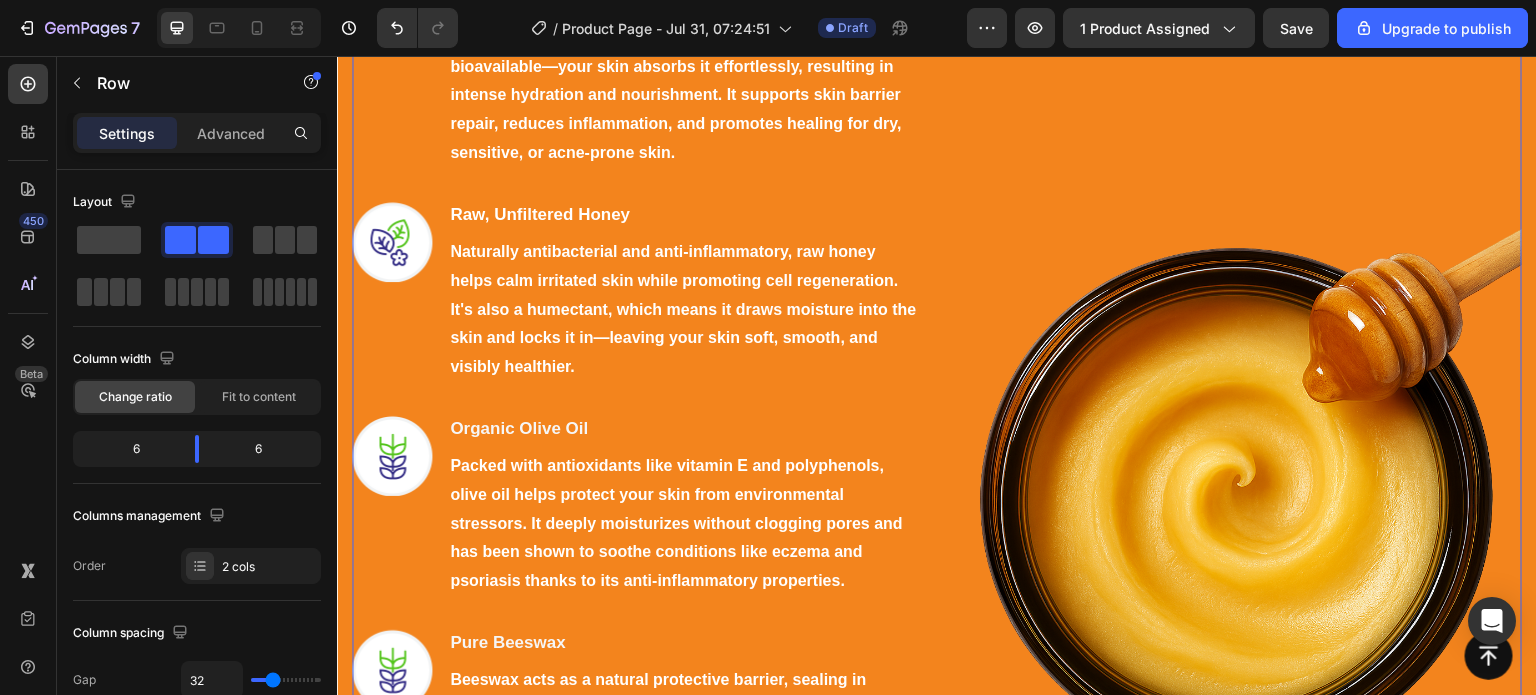 click on "Image" at bounding box center [1237, 508] 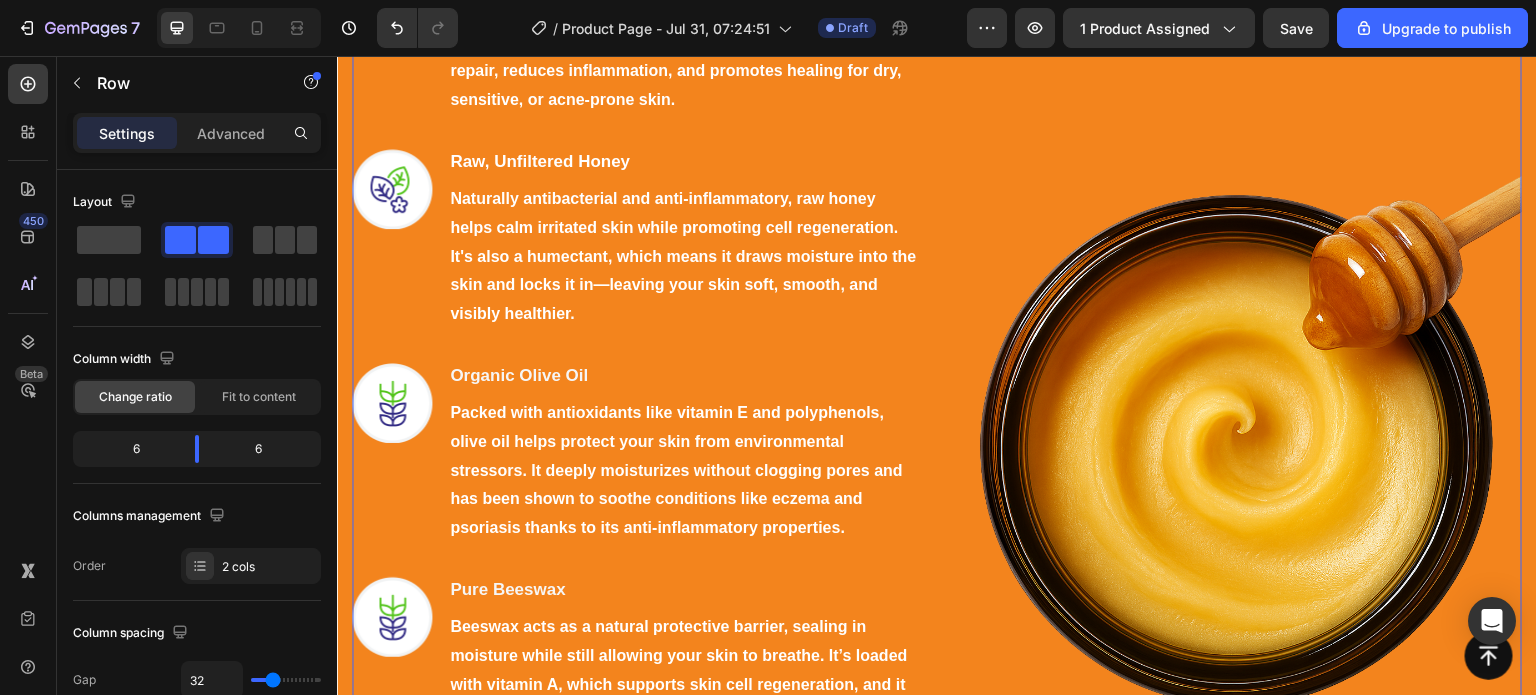 scroll, scrollTop: 2064, scrollLeft: 0, axis: vertical 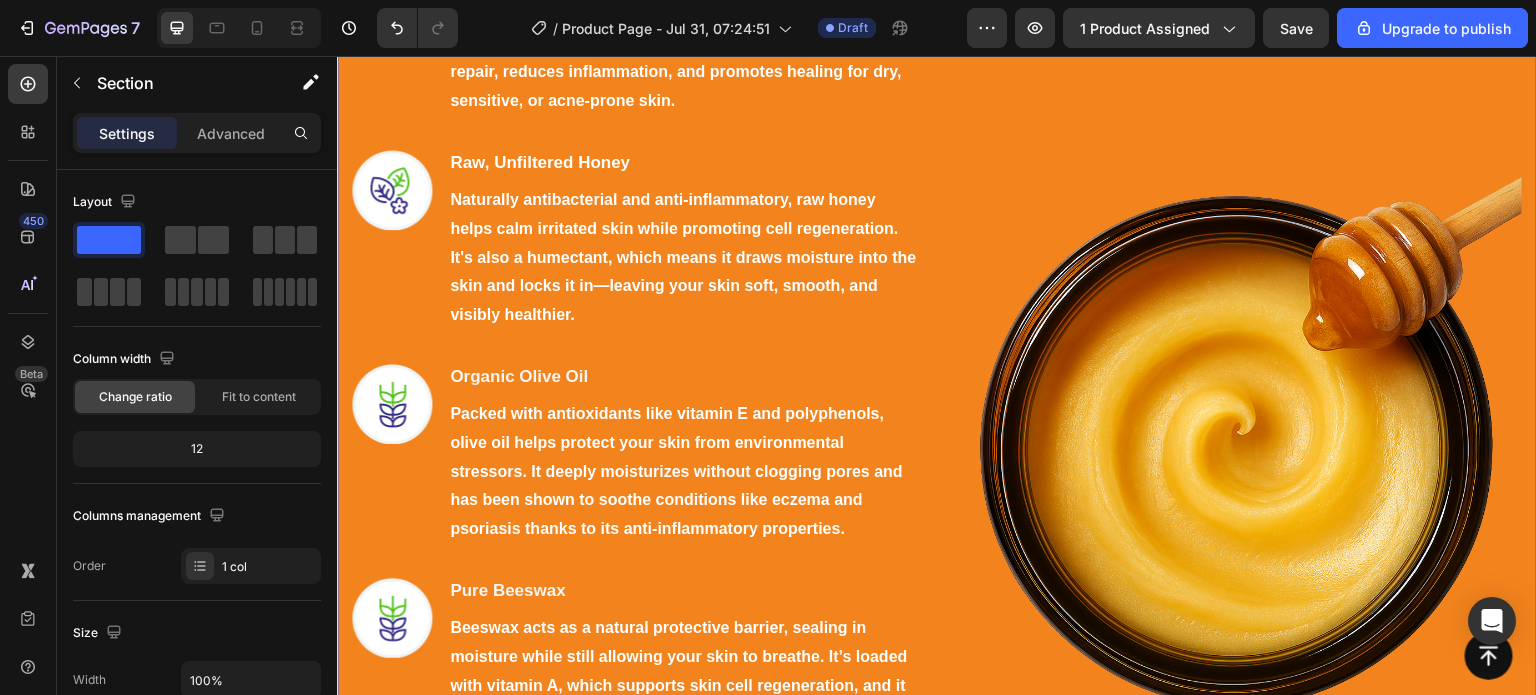 click on "What Makes Our Balm So Powerful? Heading Row A Breakdown of Every Natural Ingredient and Its Skin Benefits   Our Tallow Balm is carefully  handcrafted  using just four pure, potent ingredients. each chosen for its ability to deeply nourish, protect, and heal your skin without irritation or toxins. Here's what goes into every jar Text block Row Image Grass-Fed Beef Tallow Heading Rich in vitamins A, D, E, and K, beef tallow closely mimics the natural oils found in human skin. This makes it incredibly bioavailable—your skin absorbs it effortlessly, resulting in intense hydration and nourishment. It supports skin barrier repair, reduces inflammation, and promotes healing for dry, sensitive, or acne-prone skin. Text block Row Image Raw, Unfiltered Honey Heading Text block Row Image Organic Olive Oil Heading Text block Row Image Pure Beeswax Heading Text block Row Text Block  	   REVEAL OFFER Button                Icon 30 day money back guarantee Text block Icon List Row Image Row Section 5   AI Content Product" at bounding box center (937, 354) 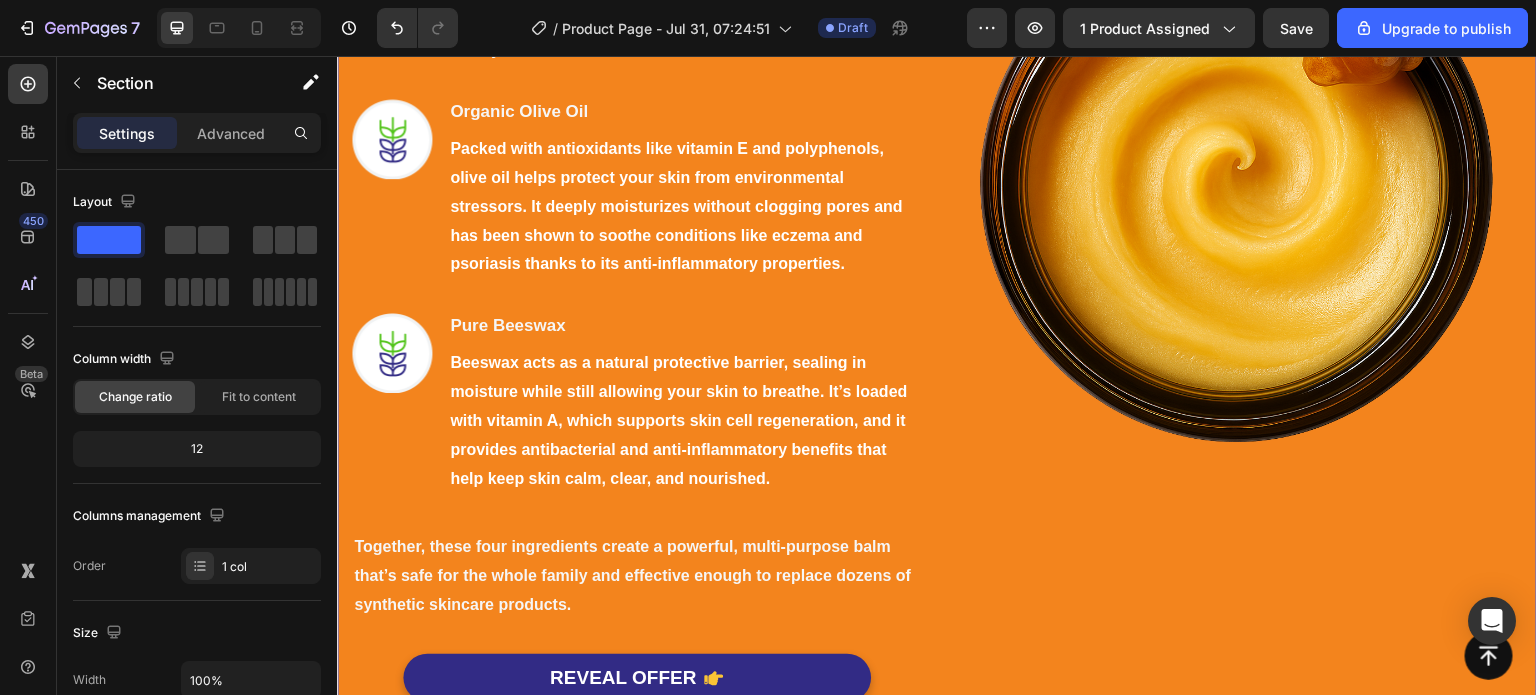 scroll, scrollTop: 2218, scrollLeft: 0, axis: vertical 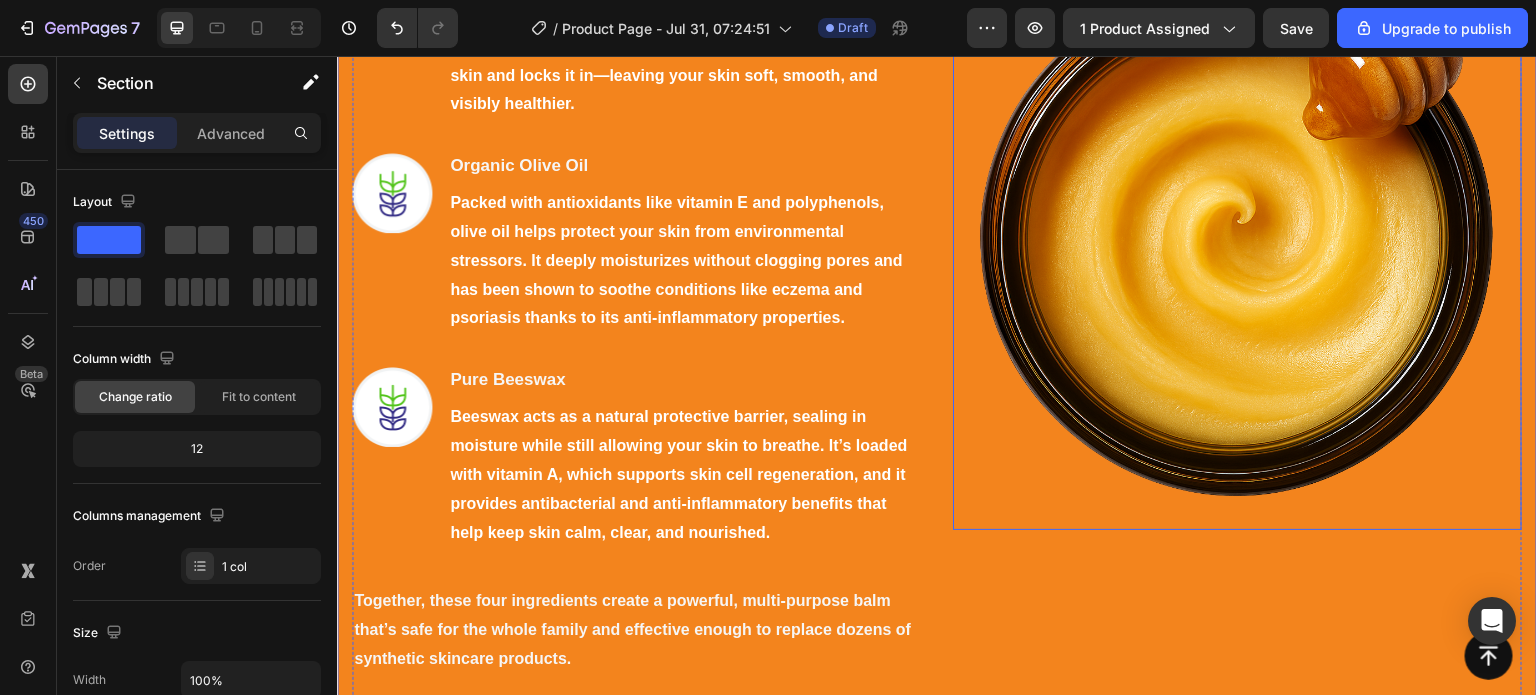 click at bounding box center [1237, 245] 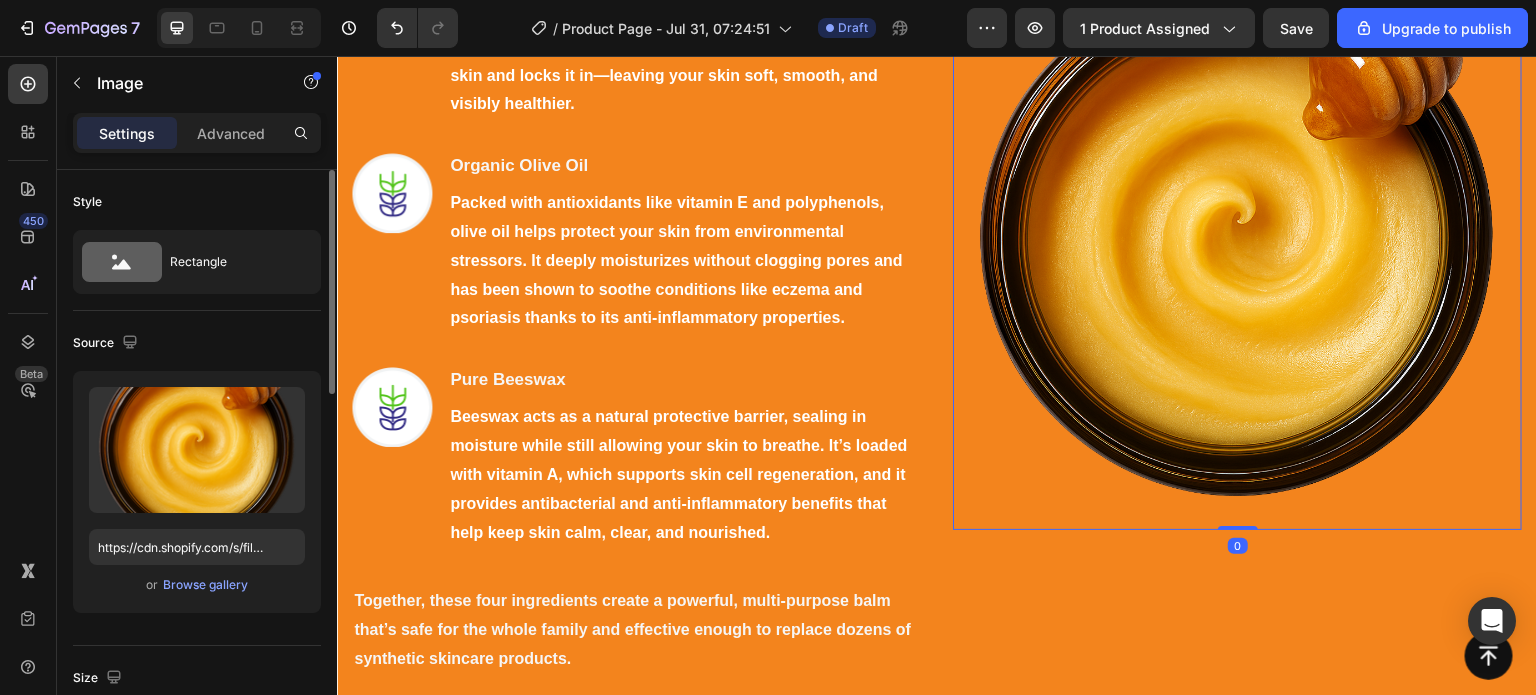 scroll, scrollTop: 216, scrollLeft: 0, axis: vertical 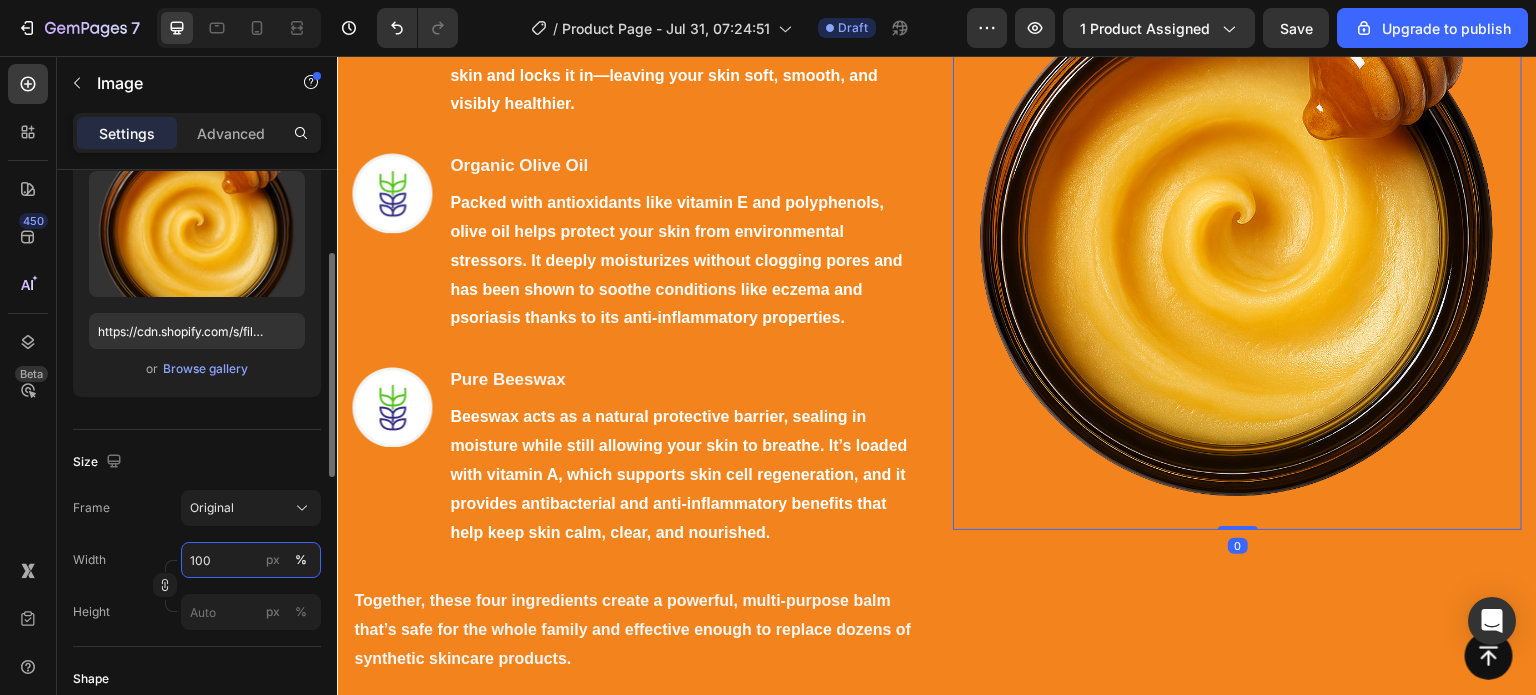 click on "100" at bounding box center (251, 560) 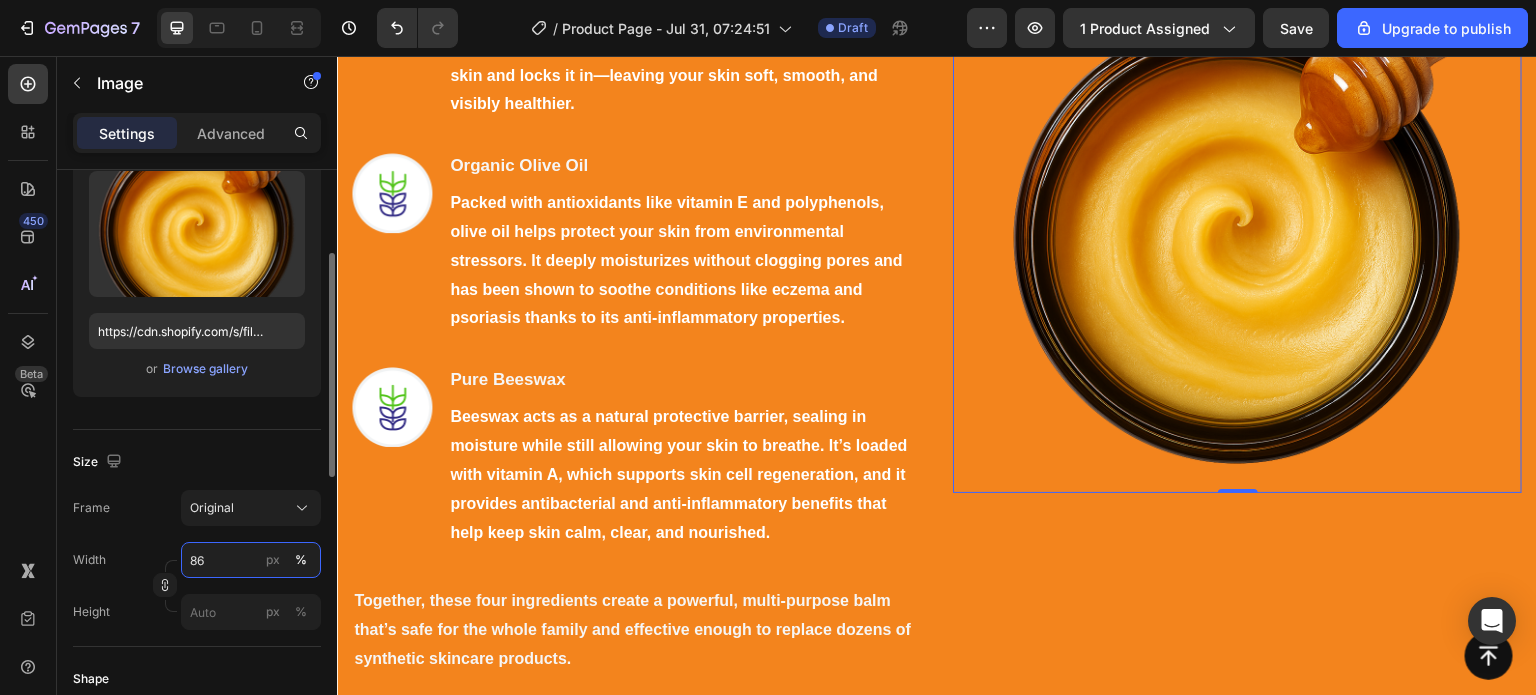 type on "85" 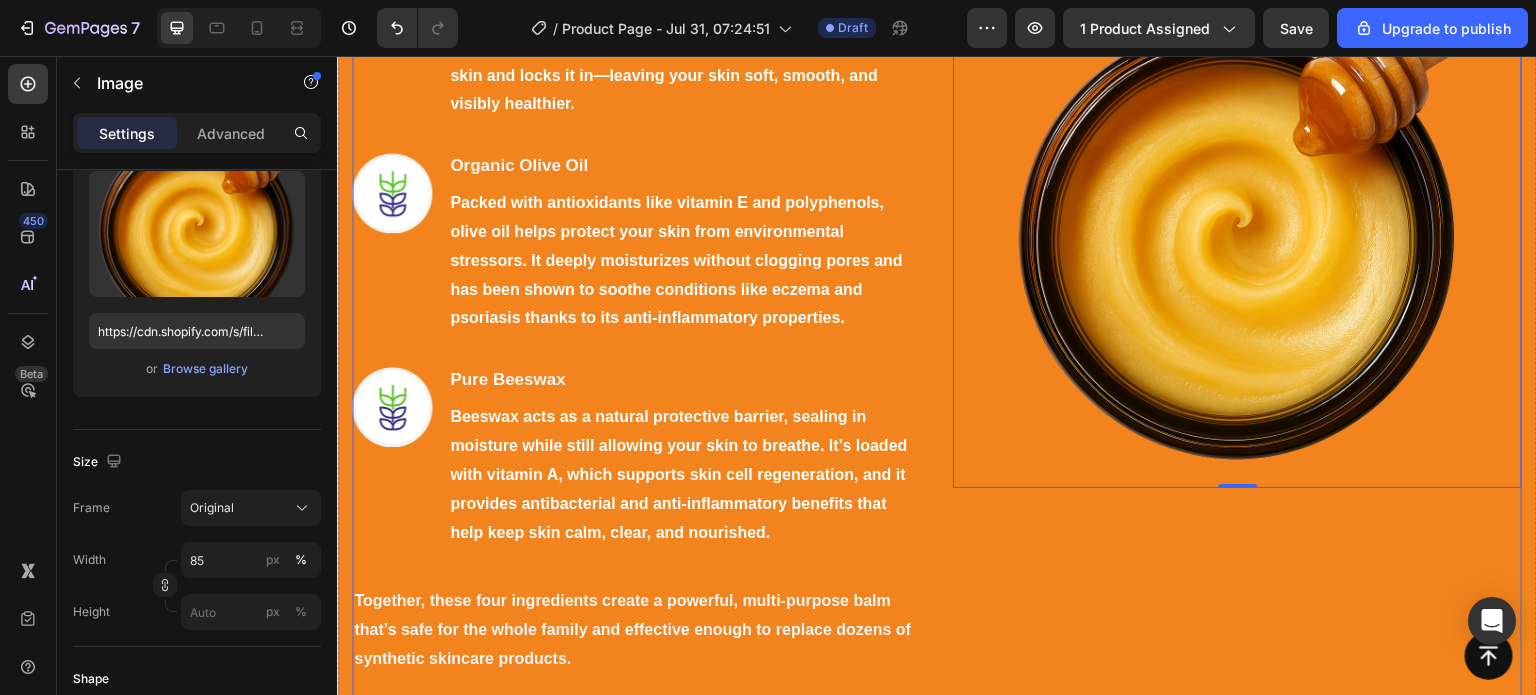 click on "Image Grass-Fed Beef Tallow Heading Rich in vitamins A, D, E, and K, beef tallow closely mimics the natural oils found in human skin. This makes it incredibly bioavailable—your skin absorbs it effortlessly, resulting in intense hydration and nourishment. It supports skin barrier repair, reduces inflammation, and promotes healing for dry, sensitive, or acne-prone skin. Text block Row Image Raw, Unfiltered Honey Heading Naturally antibacterial and anti-inflammatory, raw honey helps calm irritated skin while promoting cell regeneration. It's also a humectant, which means it draws moisture into the skin and locks it in—leaving your skin soft, smooth, and visibly healthier. Text block Row Image Organic Olive Oil Heading Packed with antioxidants like vitamin E and polyphenols, olive oil helps protect your skin from environmental stressors. It deeply moisturizes without clogging pores and has been shown to soothe conditions like eczema and psoriasis thanks to its anti-inflammatory properties. Text block Row Row" at bounding box center (636, 245) 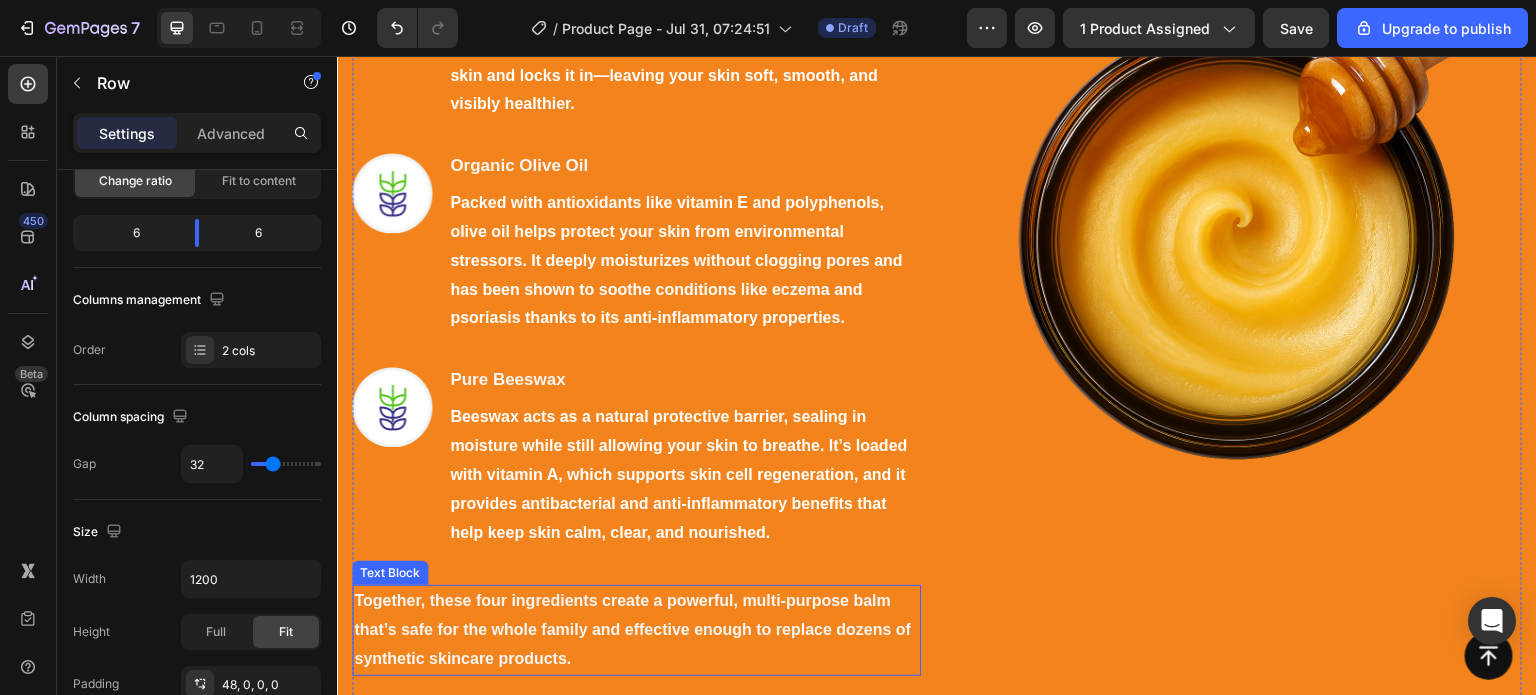 scroll, scrollTop: 2073, scrollLeft: 0, axis: vertical 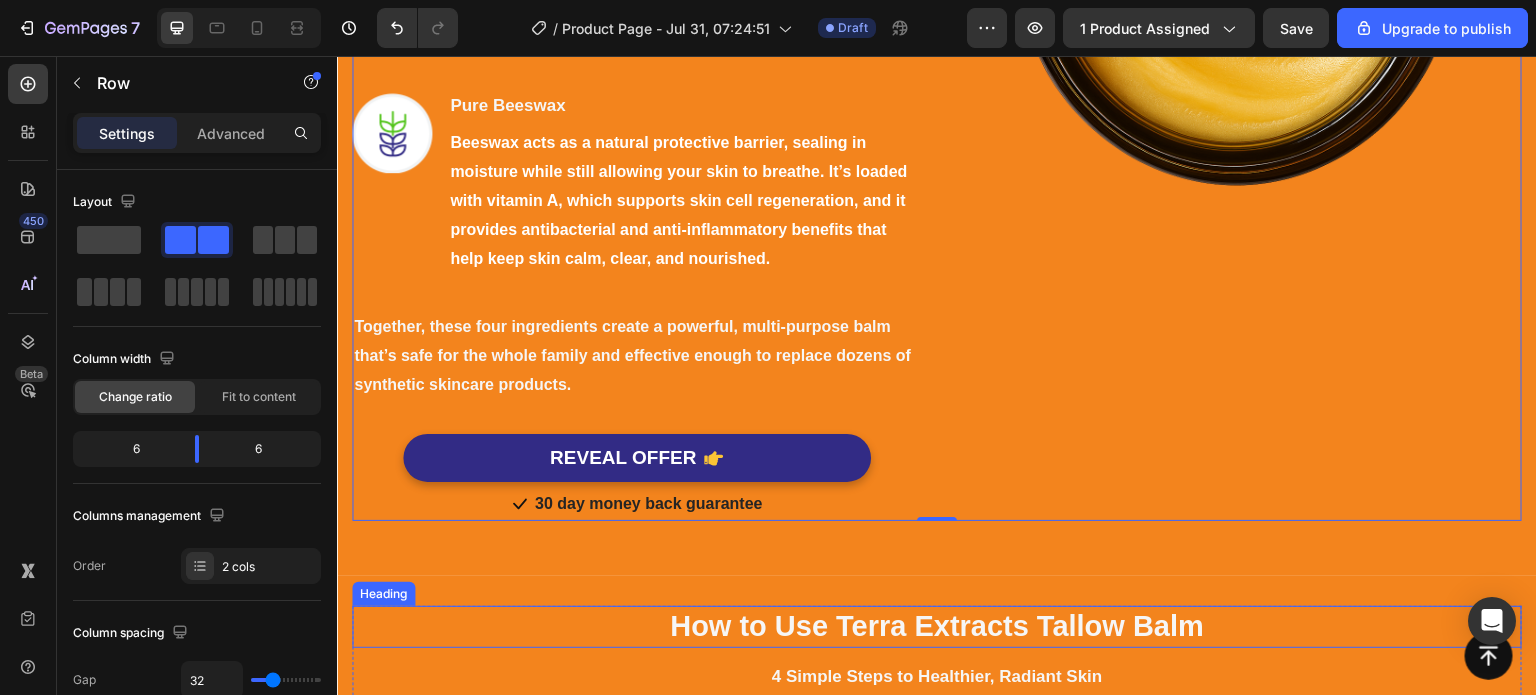 click on "How to Use Terra Extracts Tallow Balm" at bounding box center [937, 627] 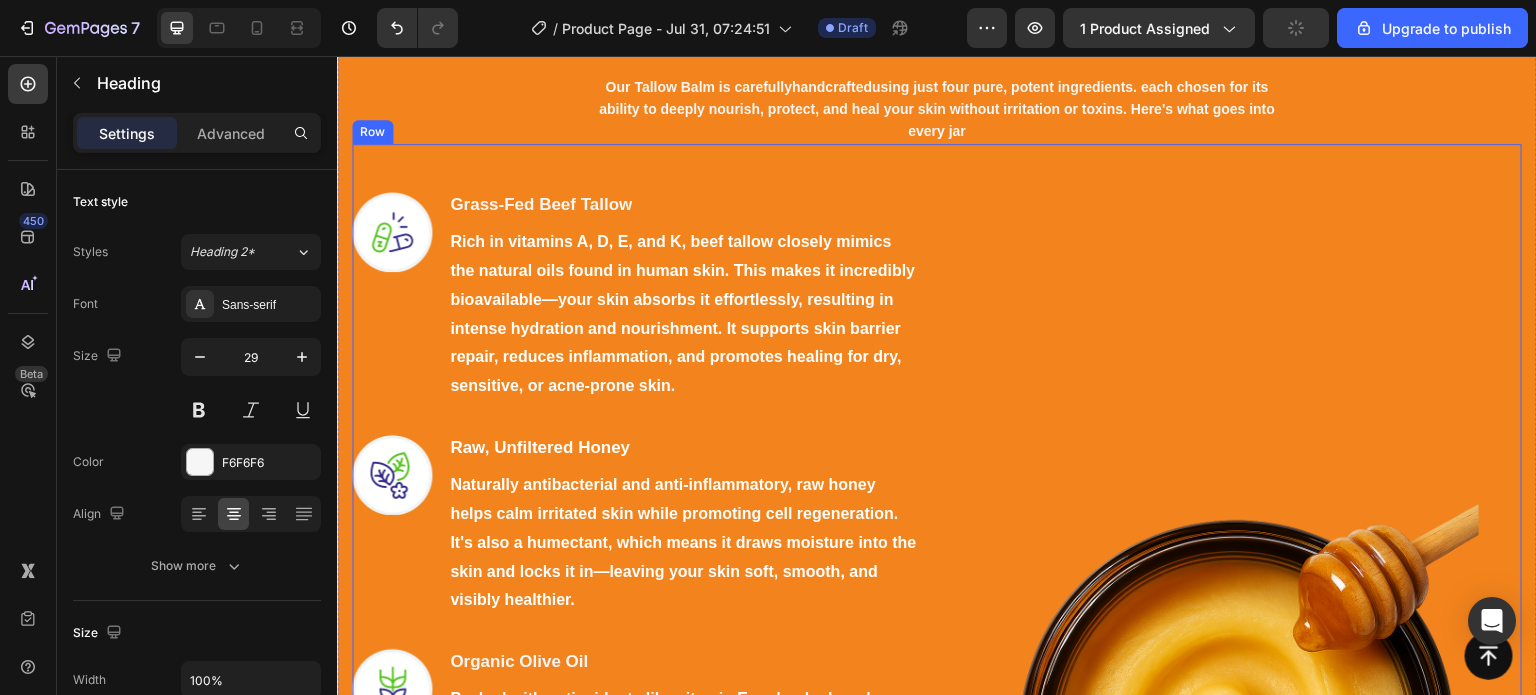 scroll, scrollTop: 1525, scrollLeft: 0, axis: vertical 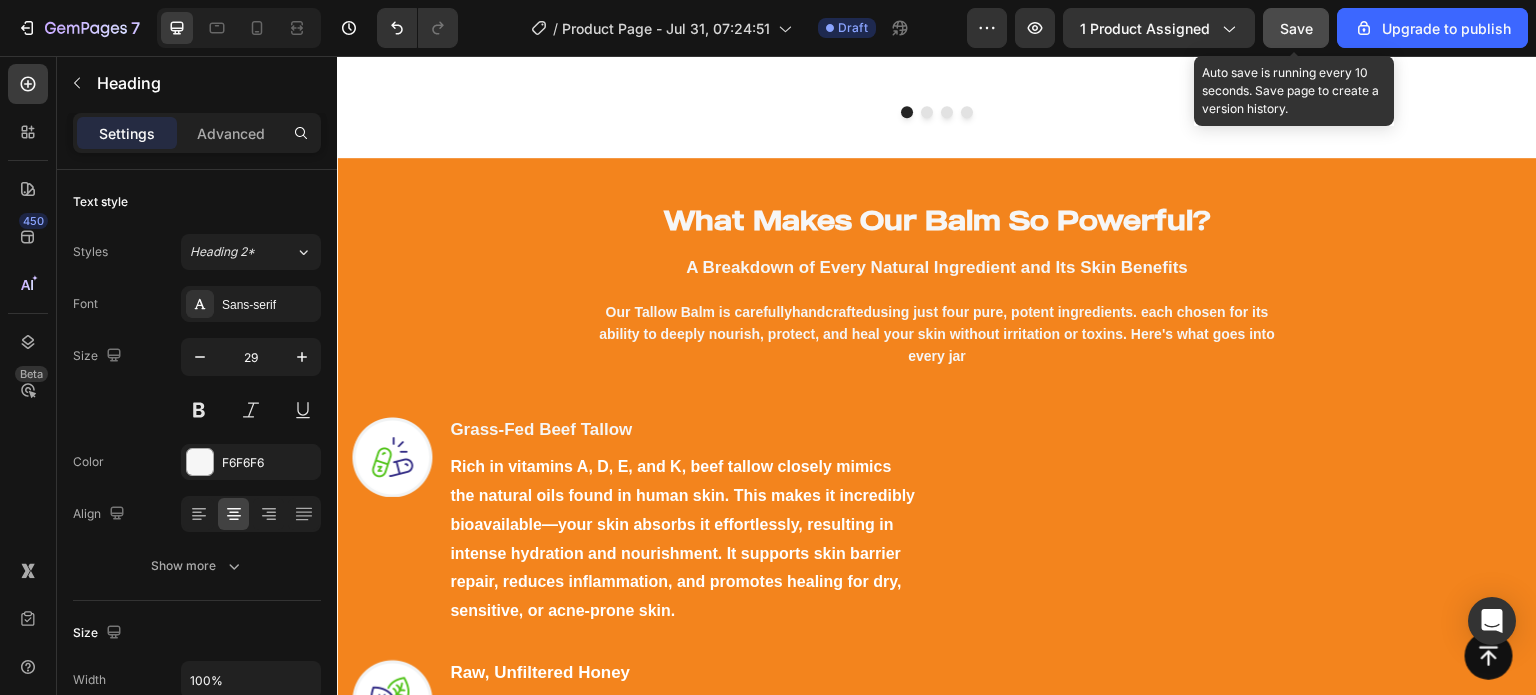 click on "Save" at bounding box center [1296, 28] 